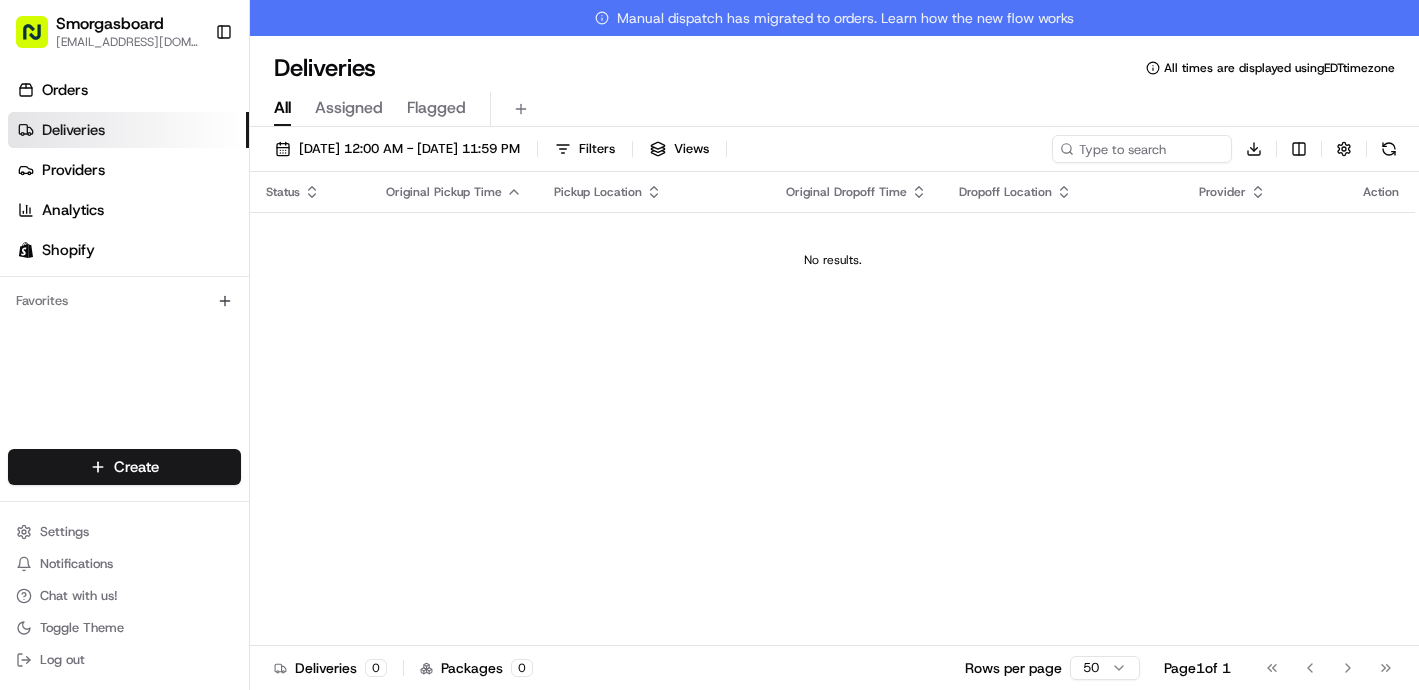 scroll, scrollTop: 0, scrollLeft: 0, axis: both 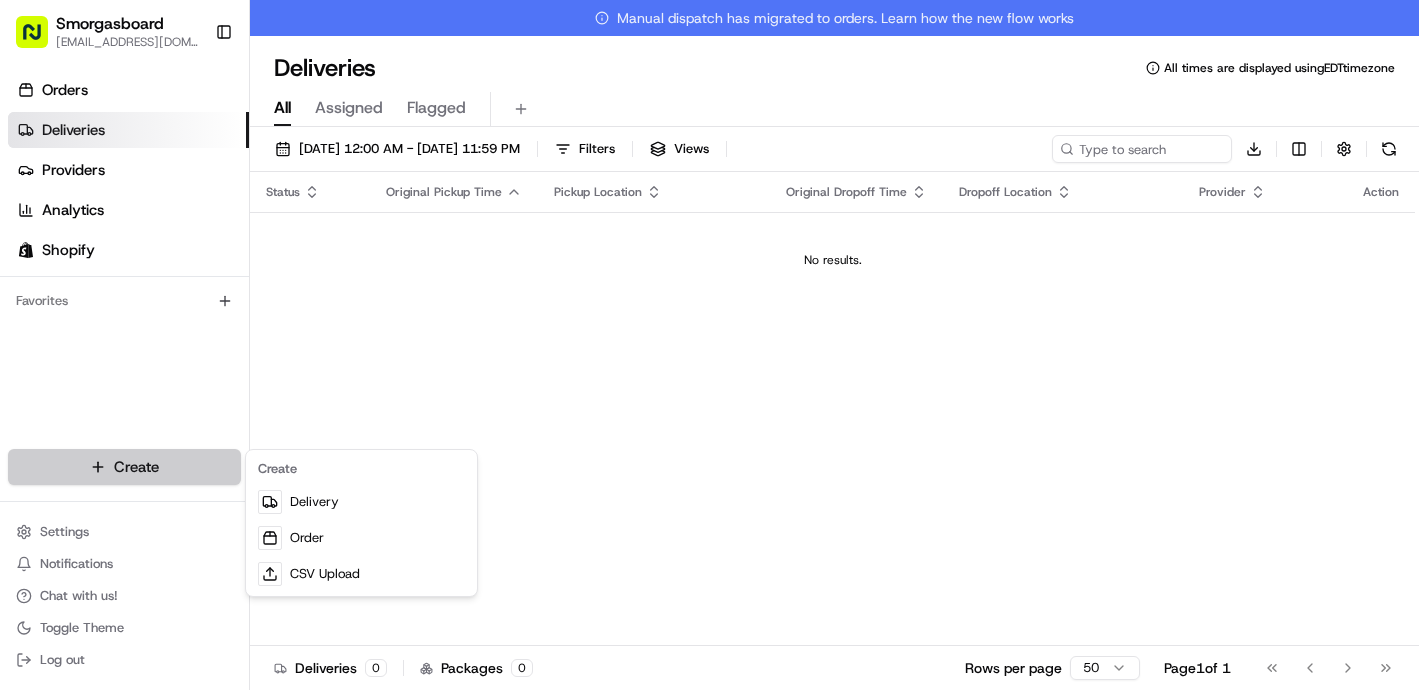 click on "Smorgasboard matt@mysmorgasboard.com Toggle Sidebar Orders Deliveries Providers Analytics Shopify Favorites Main Menu Members & Organization Organization Users Roles Preferences Customization Tracking Orchestration Automations Dispatch Strategy Locations Pickup Locations Dropoff Locations Billing Billing Refund Requests Integrations Notification Triggers Webhooks API Keys Request Logs Create Settings Notifications Chat with us! Toggle Theme Log out  Manual dispatch has migrated to orders. Learn how the new flow works Deliveries All times are displayed using  EDT  timezone All Assigned Flagged 07/10/2025 12:00 AM - 07/10/2025 11:59 PM Filters Views Download Status Original Pickup Time Pickup Location Original Dropoff Time Dropoff Location Provider Action No results. Deliveries 0 Packages 0 Rows per page 50 Page  1  of   1 Go to first page Go to previous page Go to next page Go to last page
Create Delivery Order CSV Upload" at bounding box center [709, 345] 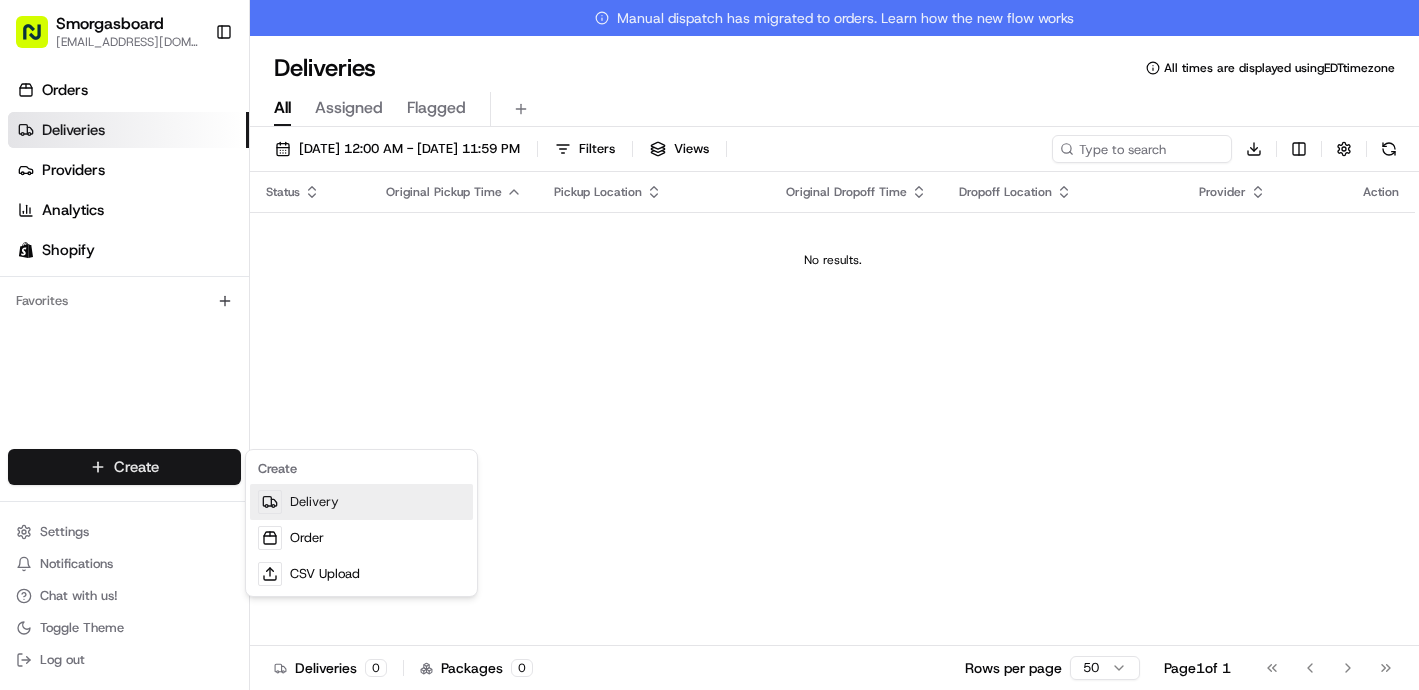 click on "Delivery" at bounding box center [361, 502] 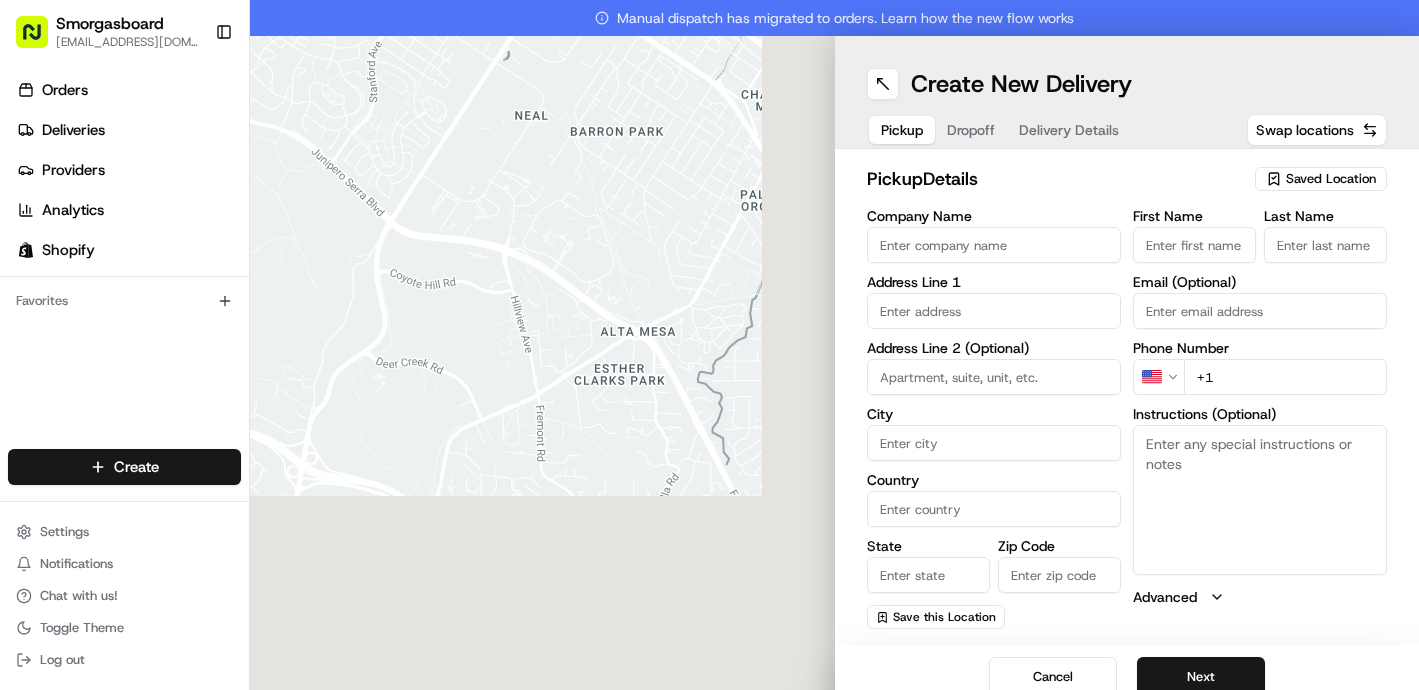 click on "Saved Location" at bounding box center [1331, 179] 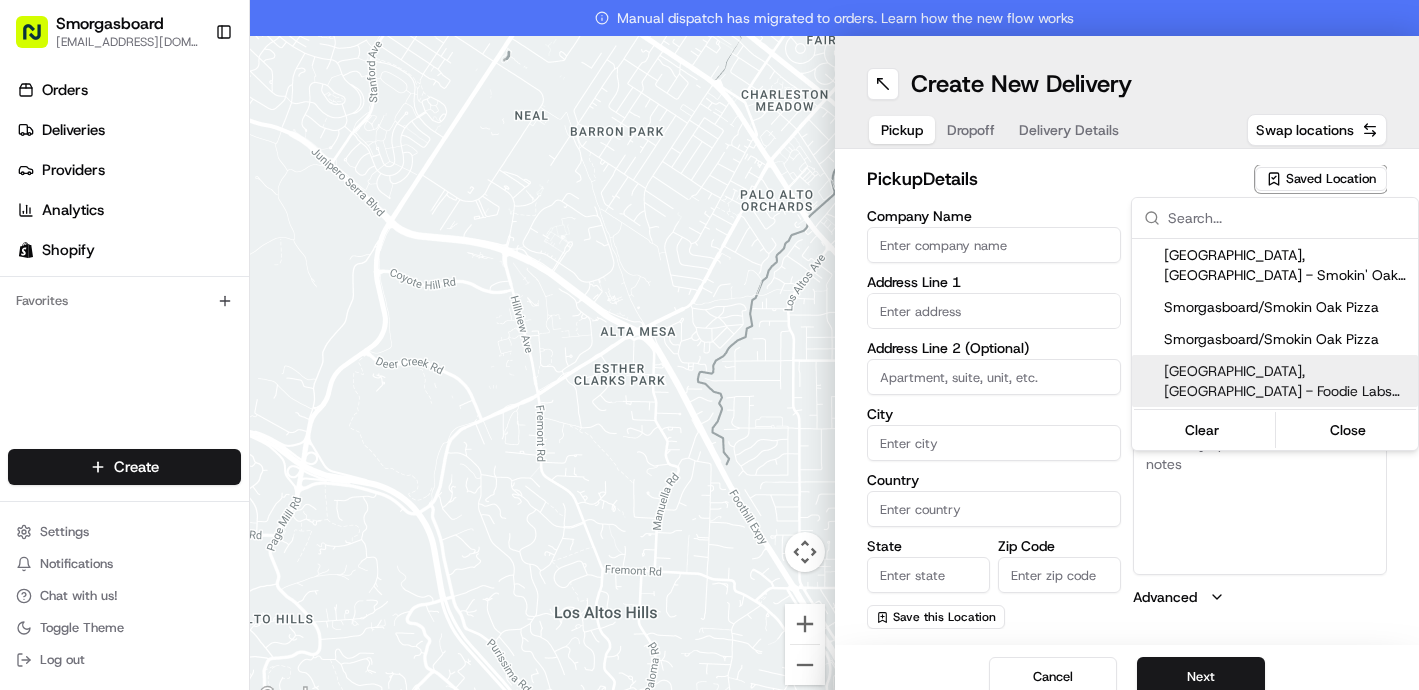 click on "St Petersburg, FL - Foodie Labs (79355511039)" at bounding box center (1287, 381) 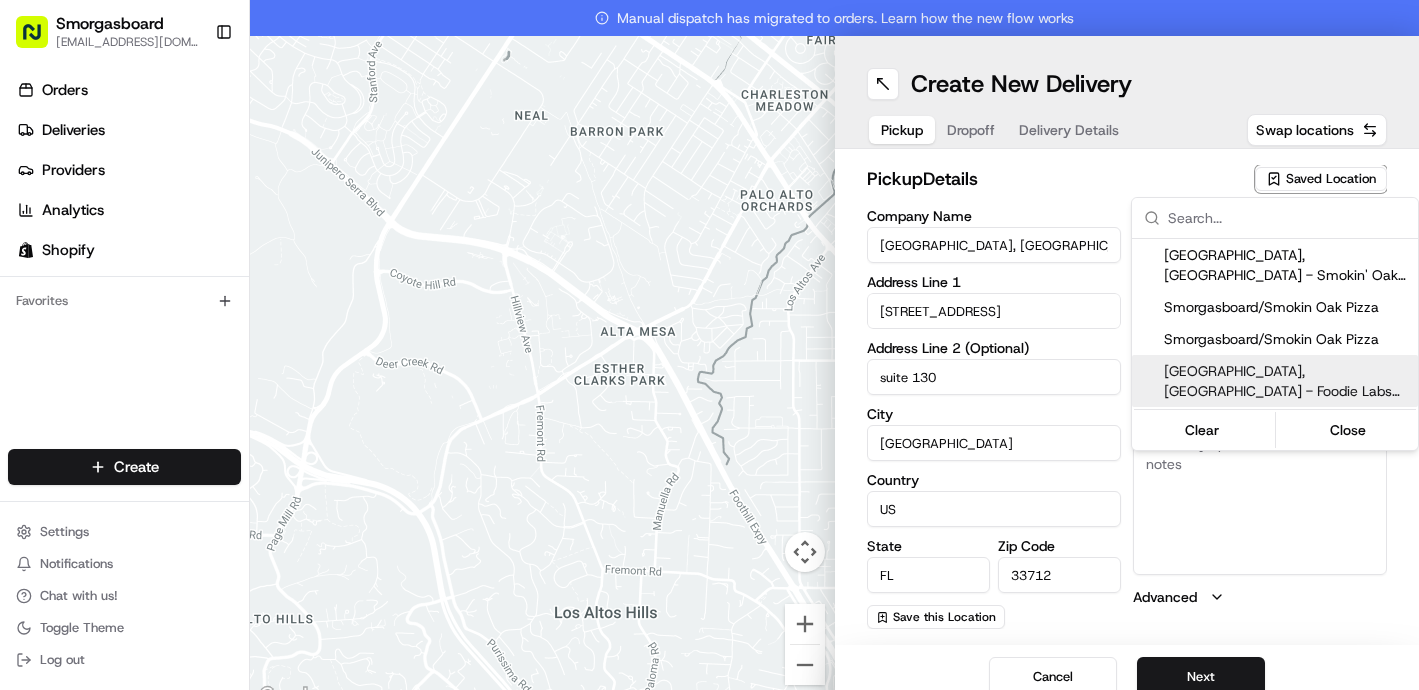type on "+1 917 215 4160" 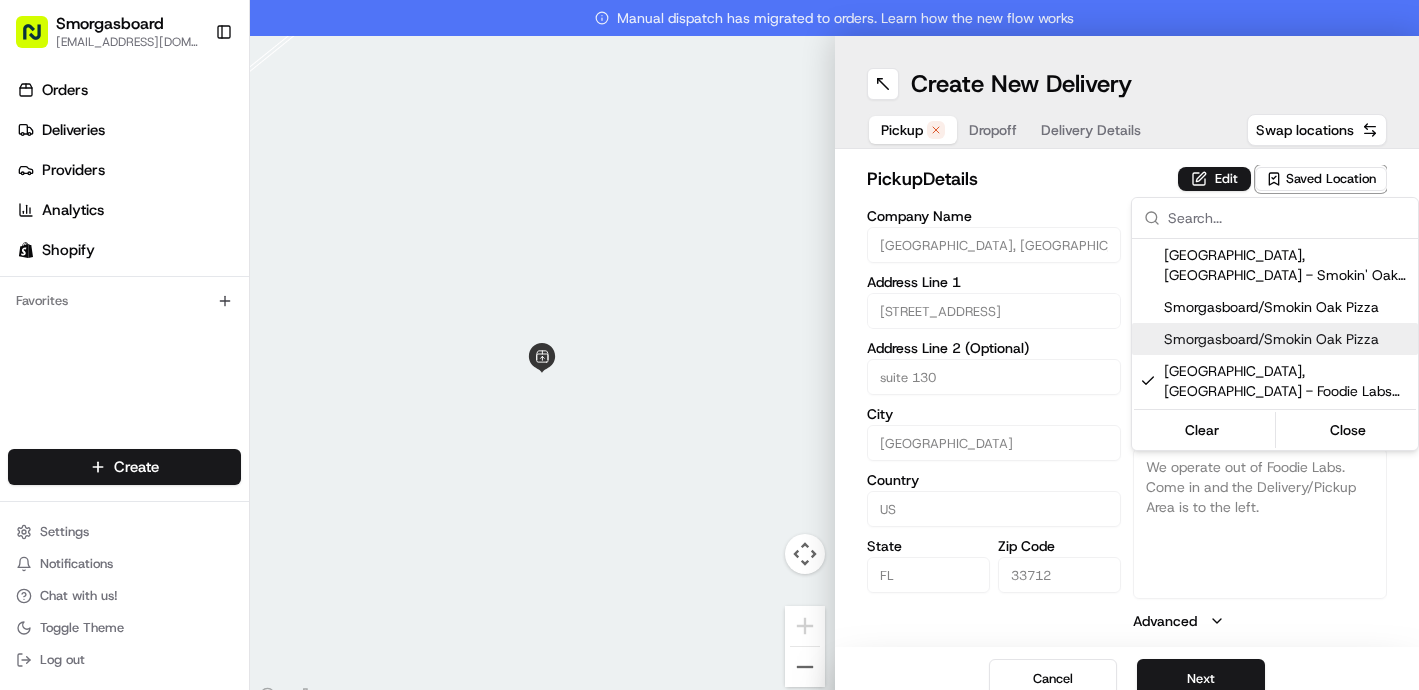 click on "Smorgasboard matt@mysmorgasboard.com Toggle Sidebar Orders Deliveries Providers Analytics Shopify Favorites Main Menu Members & Organization Organization Users Roles Preferences Customization Tracking Orchestration Automations Dispatch Strategy Locations Pickup Locations Dropoff Locations Billing Billing Refund Requests Integrations Notification Triggers Webhooks API Keys Request Logs Create Settings Notifications Chat with us! Toggle Theme Log out  Manual dispatch has migrated to orders. Learn how the new flow works ← Move left → Move right ↑ Move up ↓ Move down + Zoom in - Zoom out Home Jump left by 75% End Jump right by 75% Page Up Jump up by 75% Page Down Jump down by 75% Keyboard shortcuts Map Data Map data ©2025 Google Map data ©2025 Google 2 m  Click to toggle between metric and imperial units Terms Report a map error Create New Delivery Pickup Dropoff Delivery Details Swap locations pickup  Details  Edit Saved Location Company Name St Petersburg, FL - Foodie Labs suite 130" at bounding box center (709, 345) 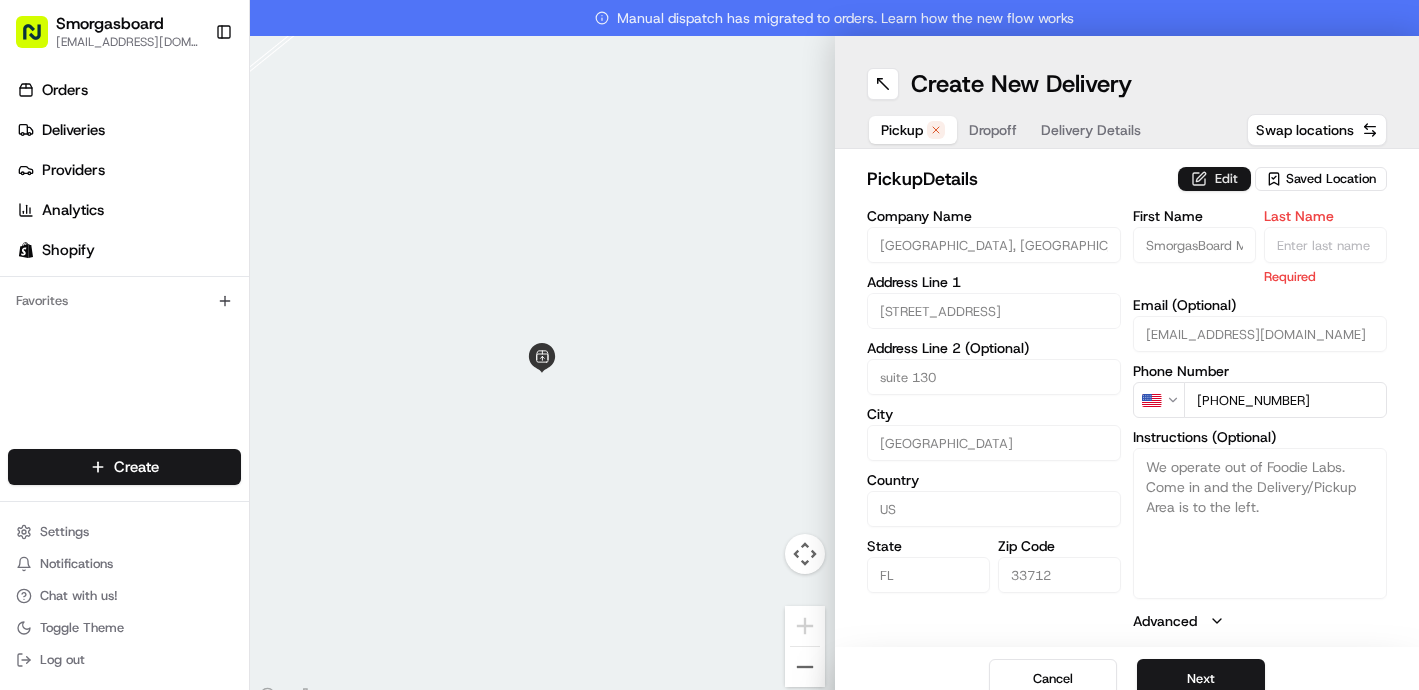 click on "Edit" at bounding box center (1214, 179) 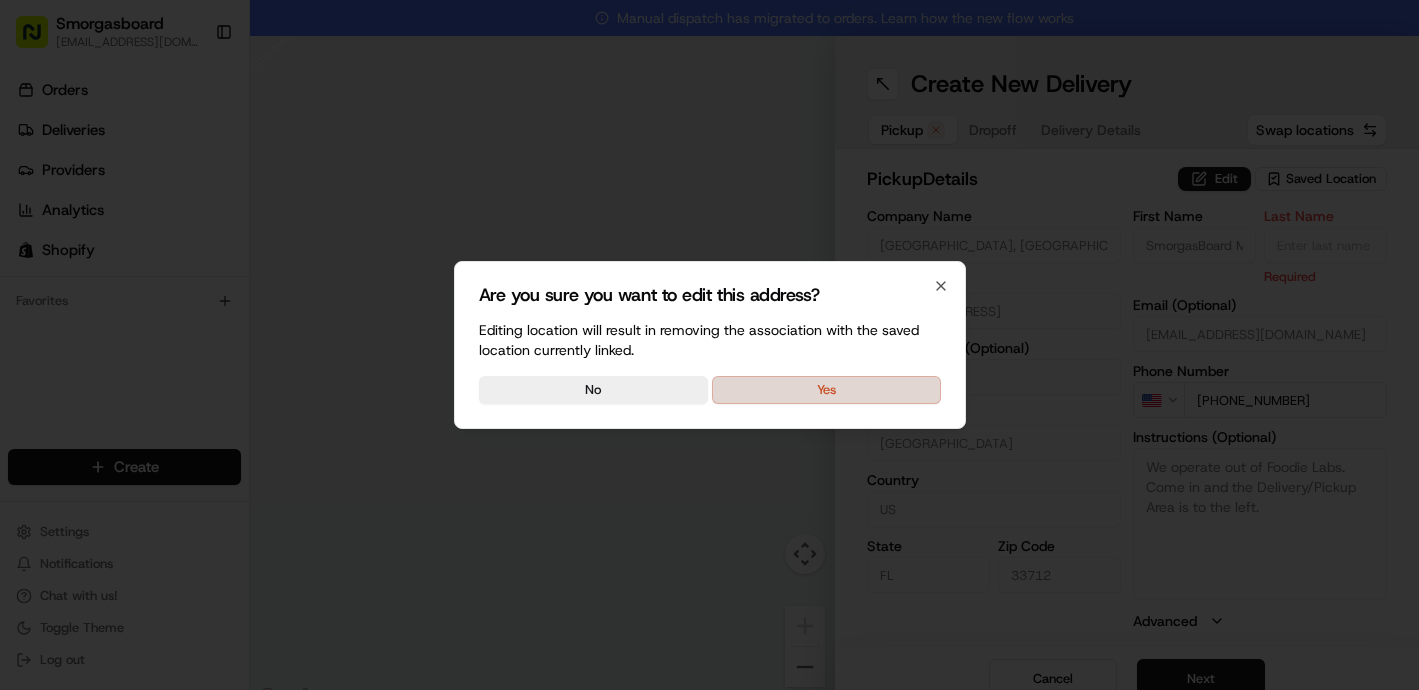 click on "Yes" at bounding box center [826, 390] 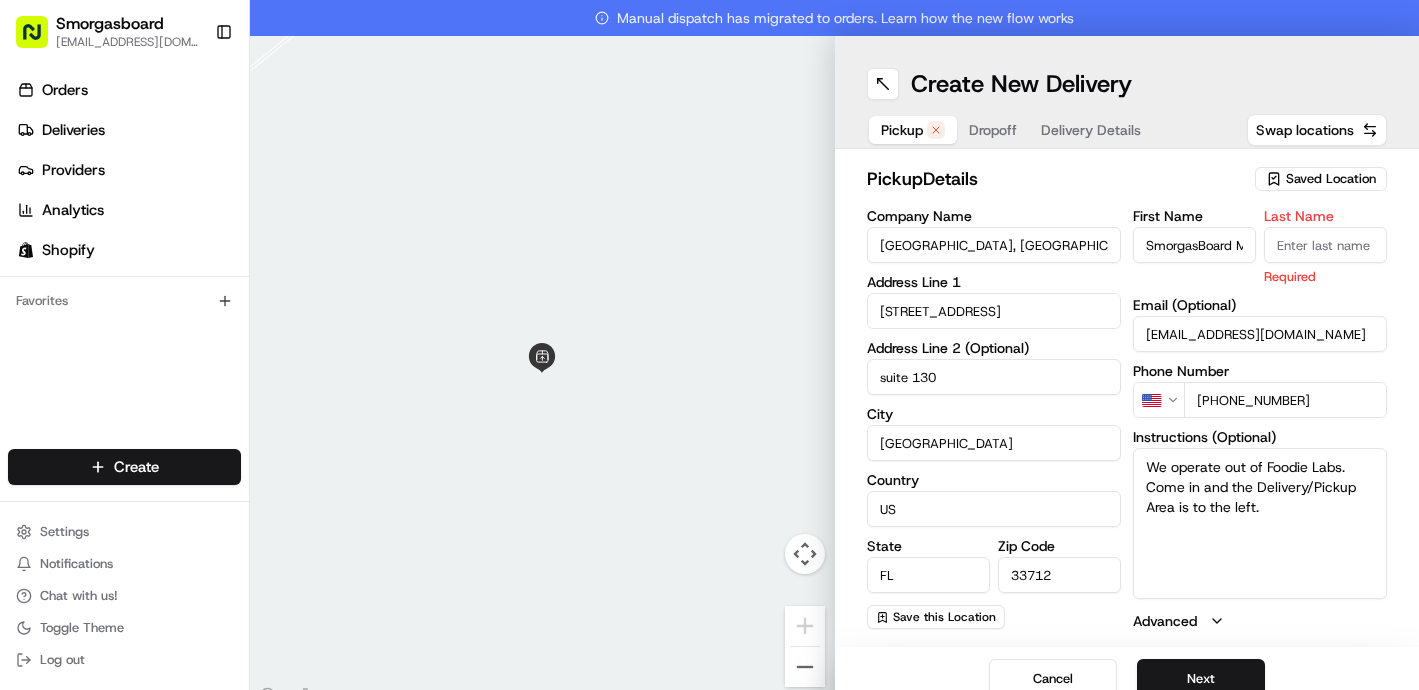 click on "Last Name" at bounding box center [1325, 245] 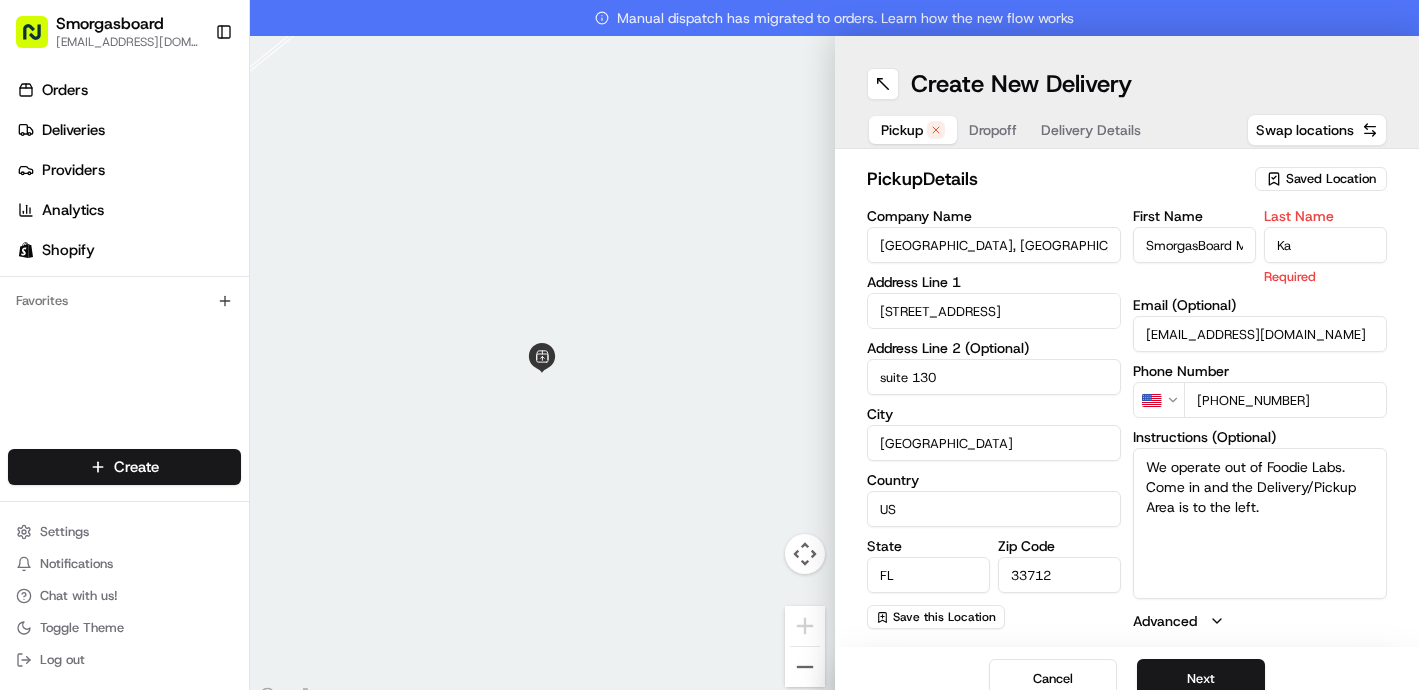 type on "K" 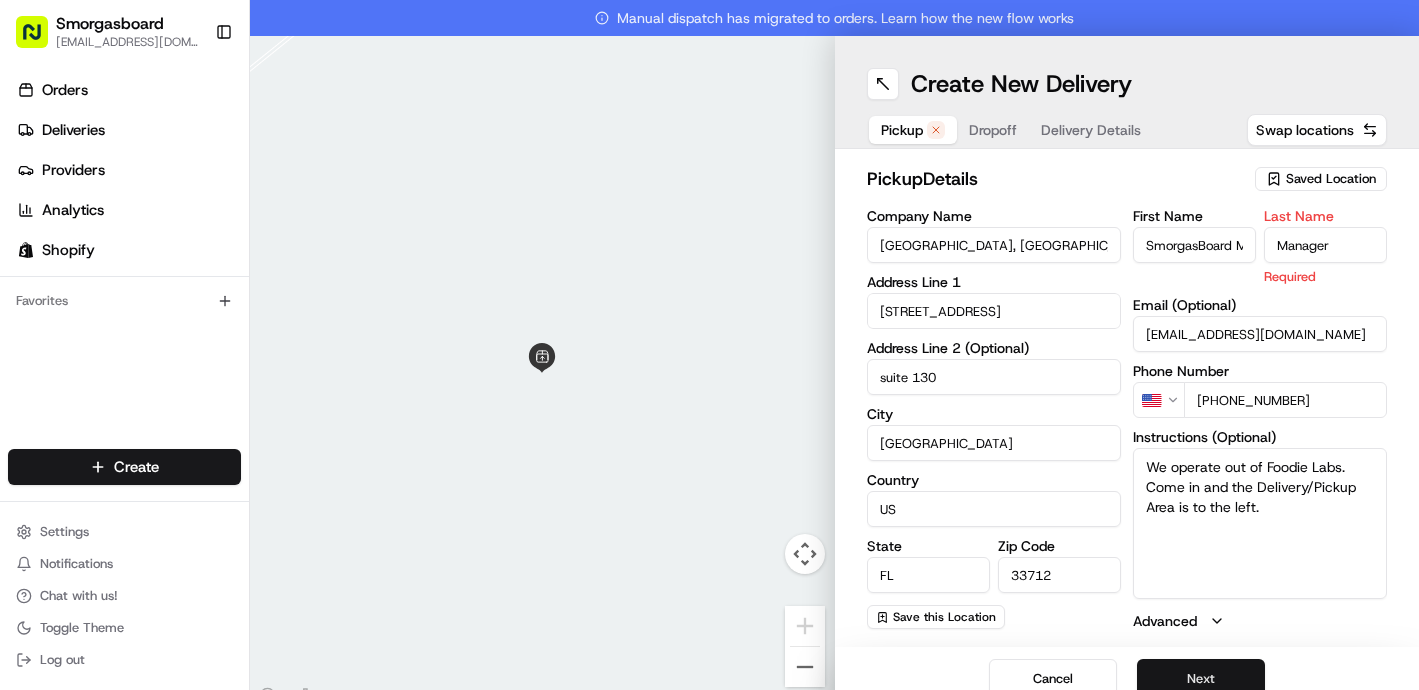 type on "Manager" 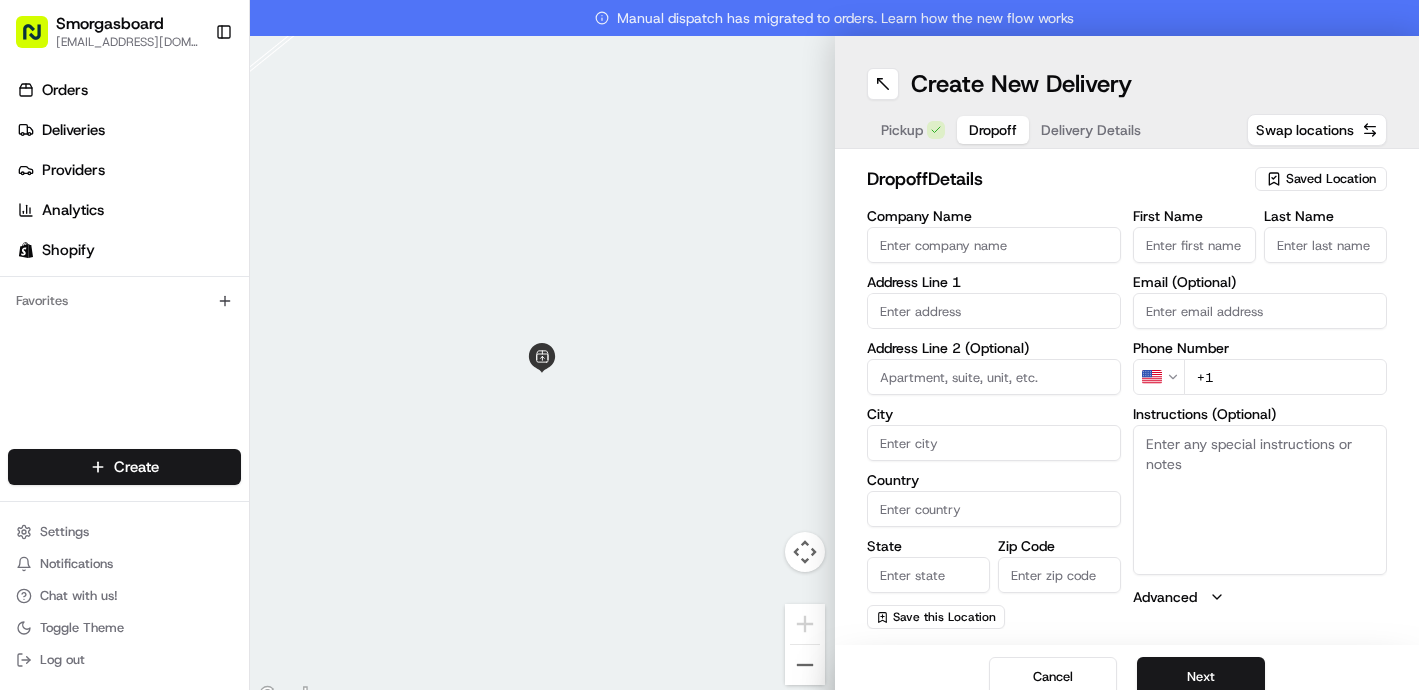 click on "Company Name" at bounding box center [994, 245] 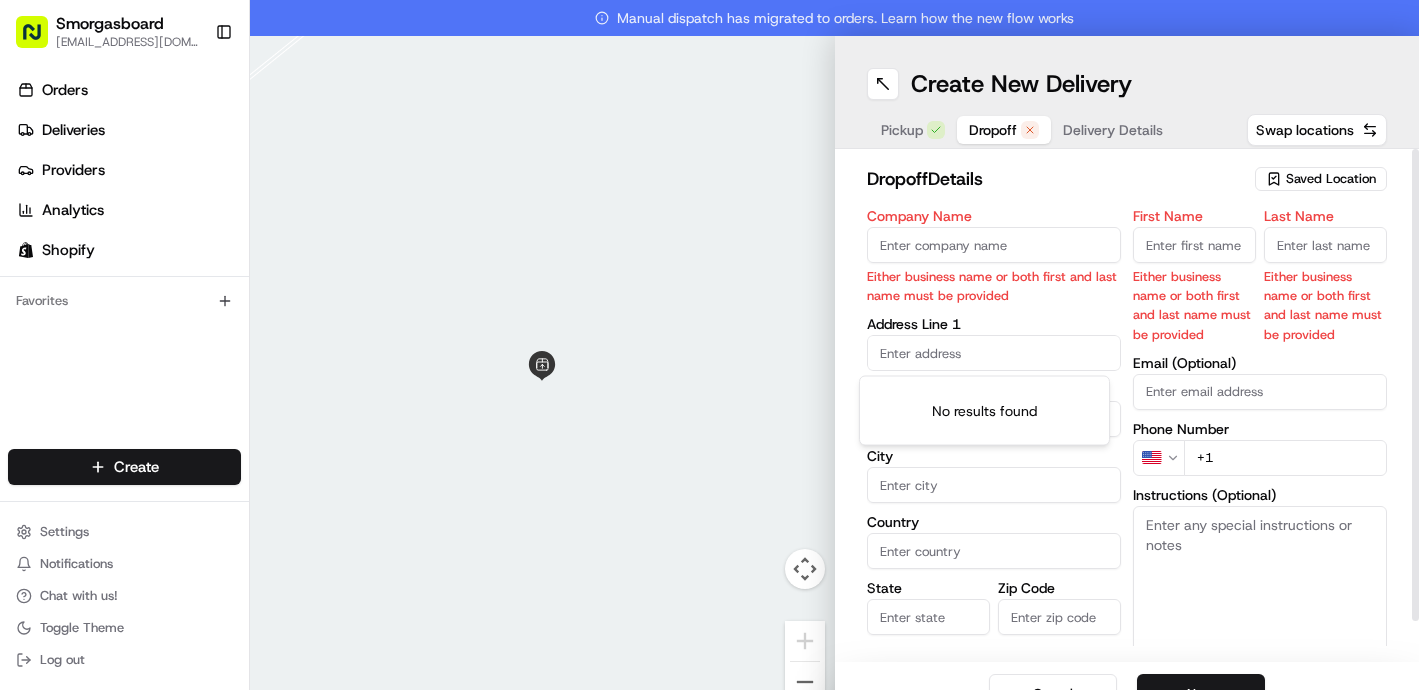 click on "First Name" at bounding box center [1194, 245] 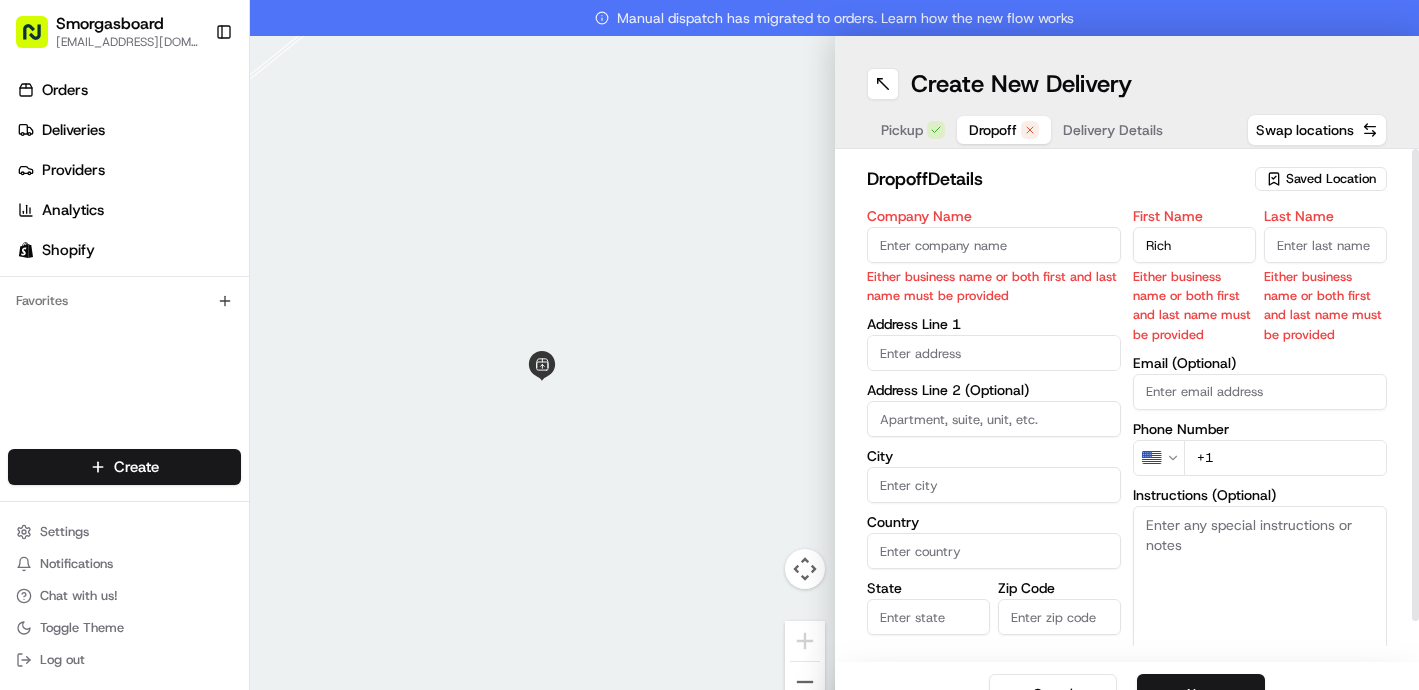 type on "Rich" 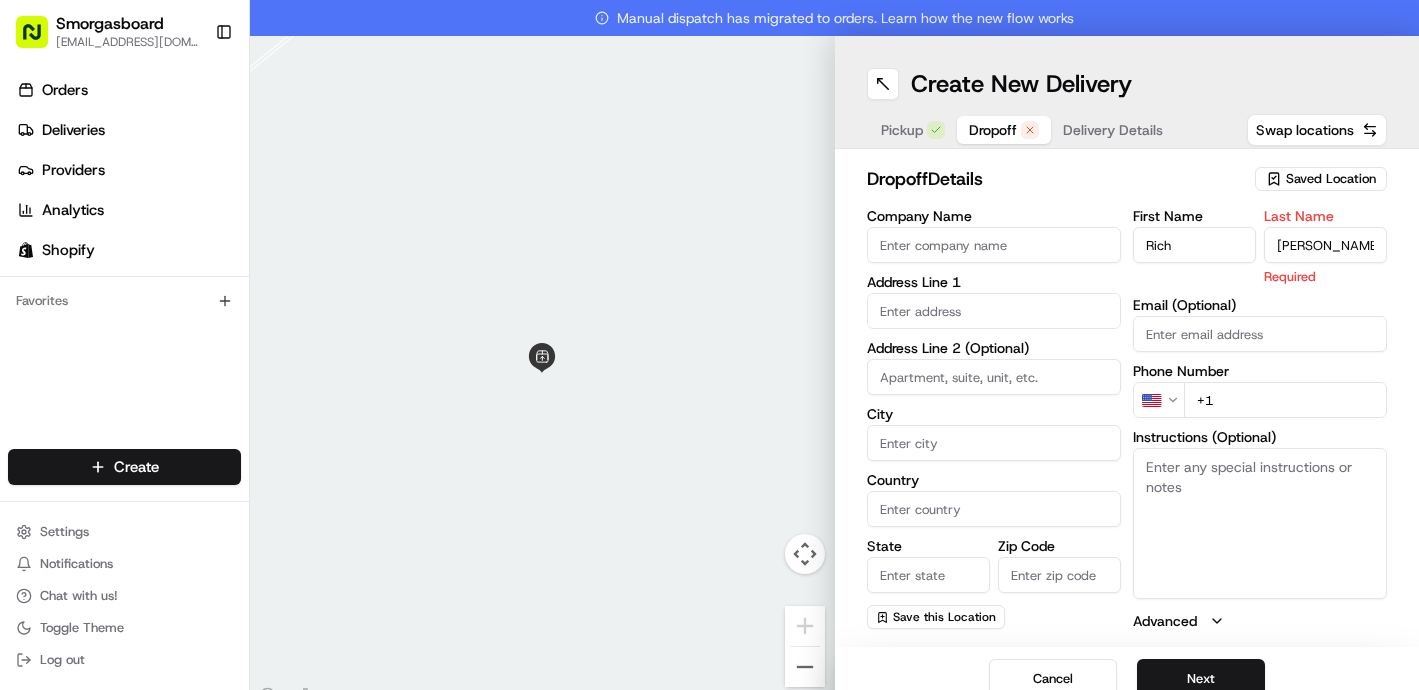type on "Caskey" 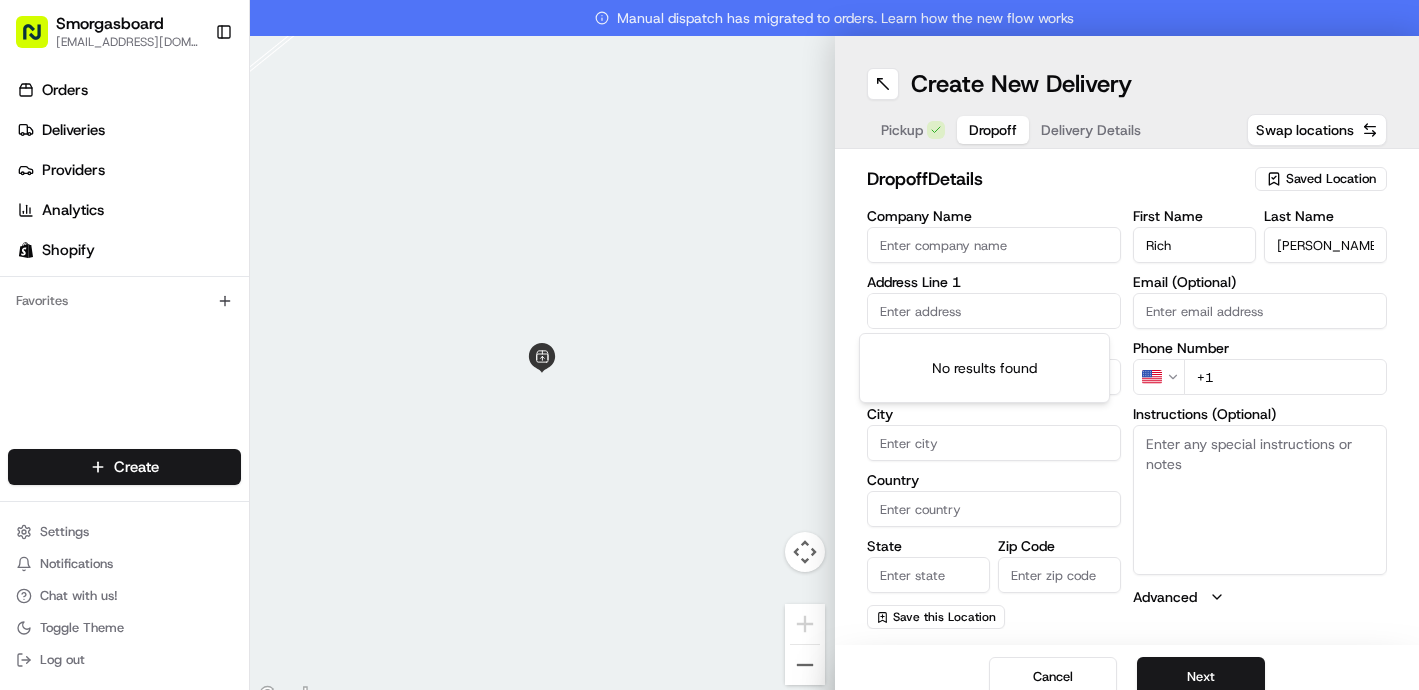 paste on "3002 S EMERSON ST" 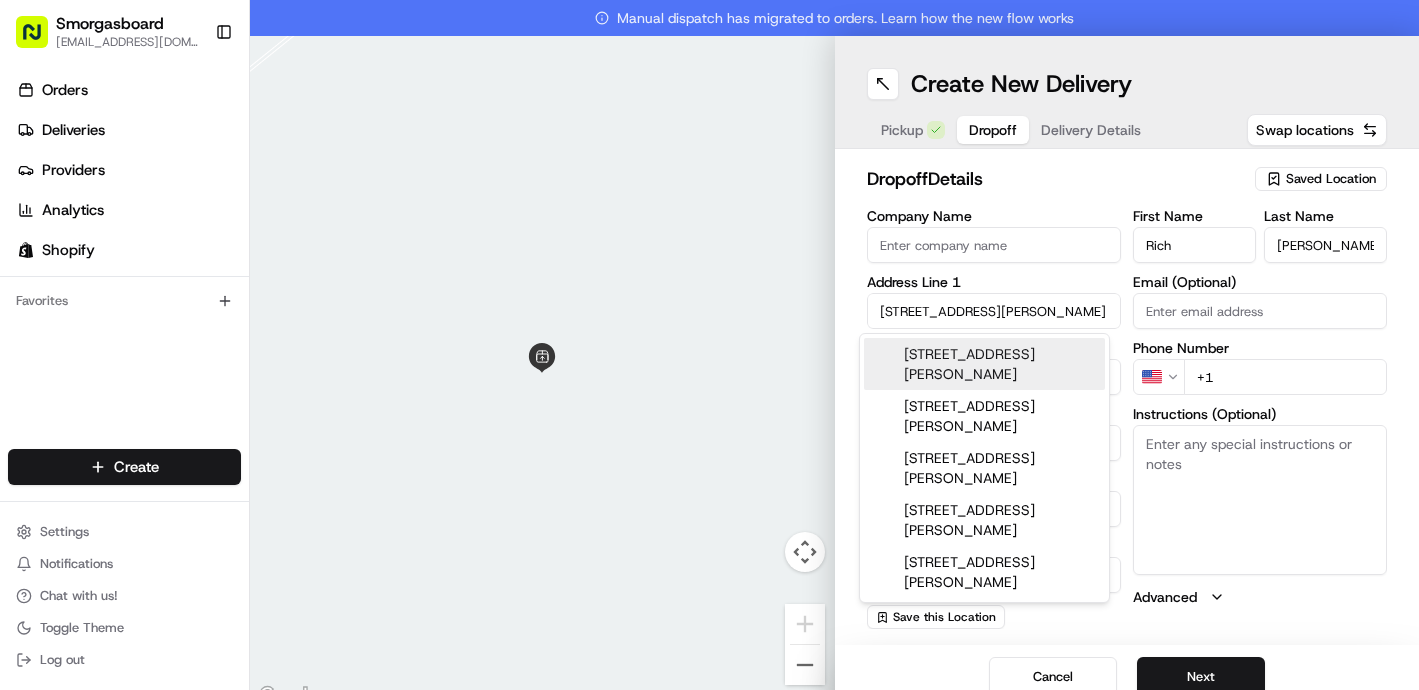 click on "3002 S Emerson St, Tampa, FL" at bounding box center (984, 364) 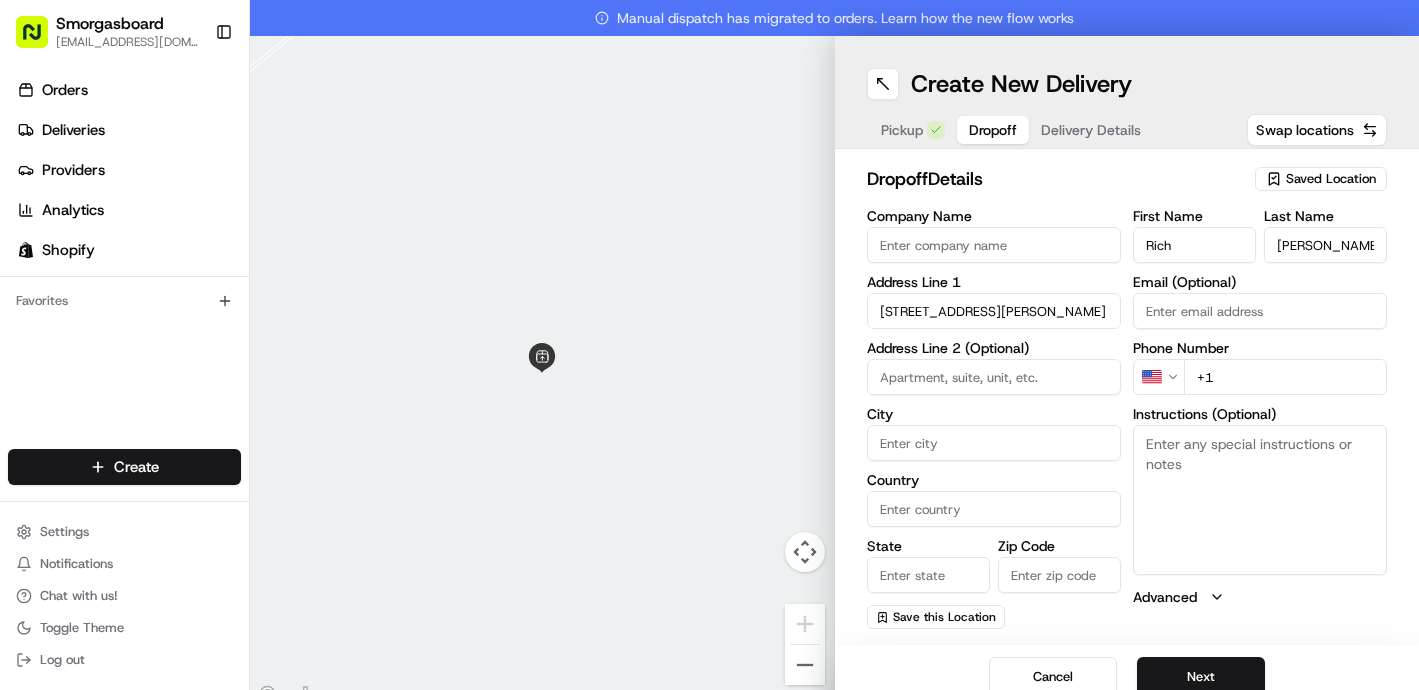 type on "3002 South Emerson Street" 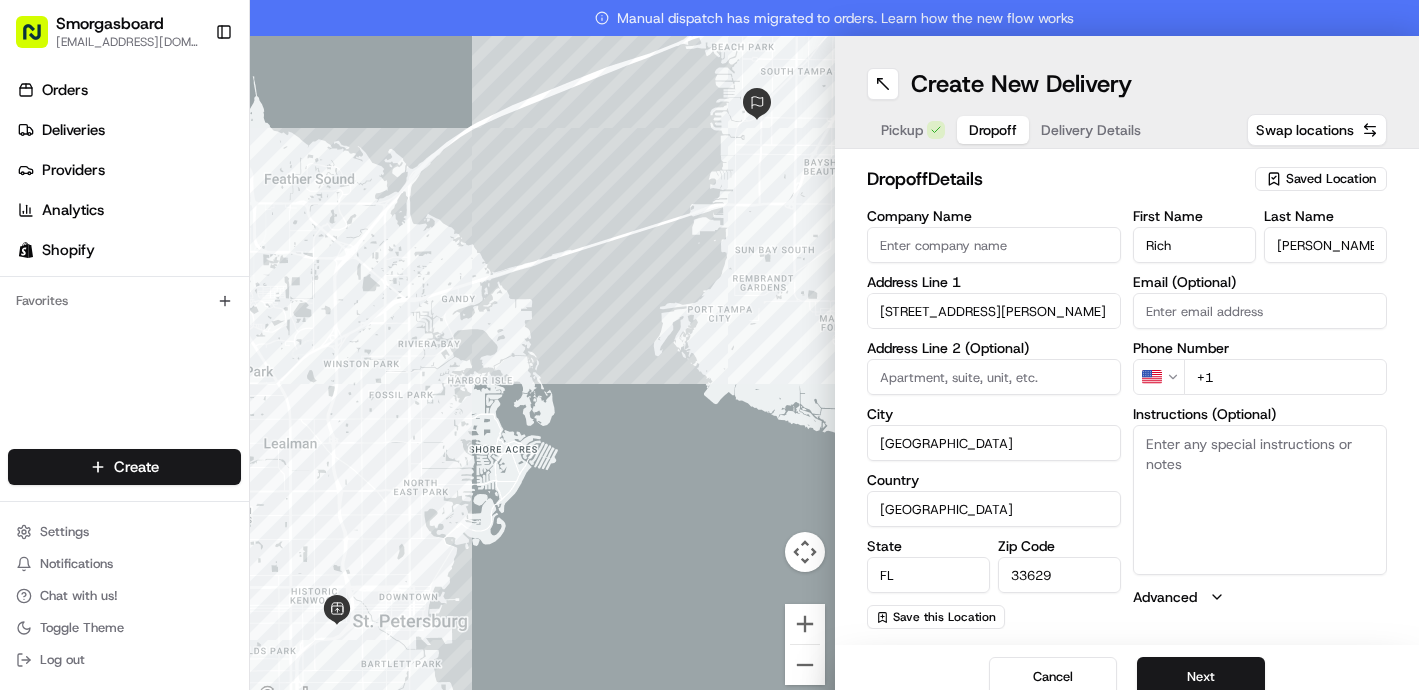 click on "+1" at bounding box center (1285, 377) 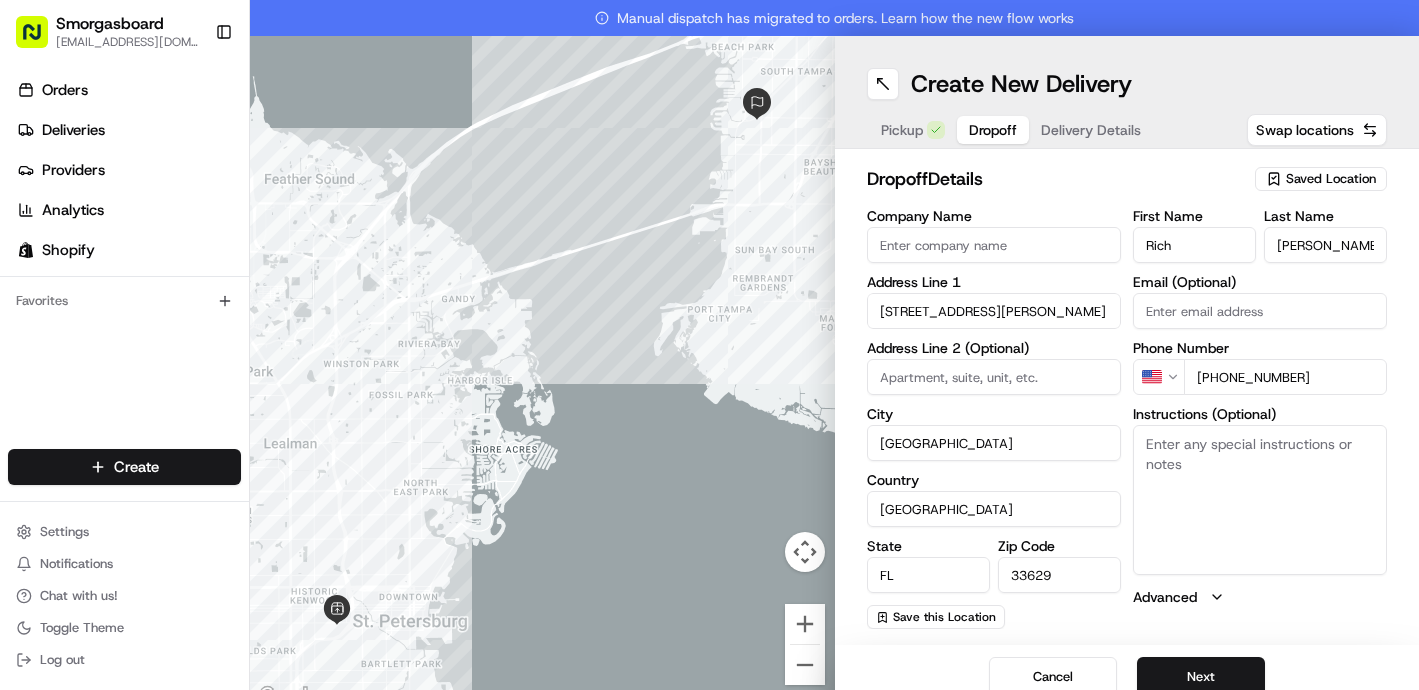 type on "+1 813 391 5329" 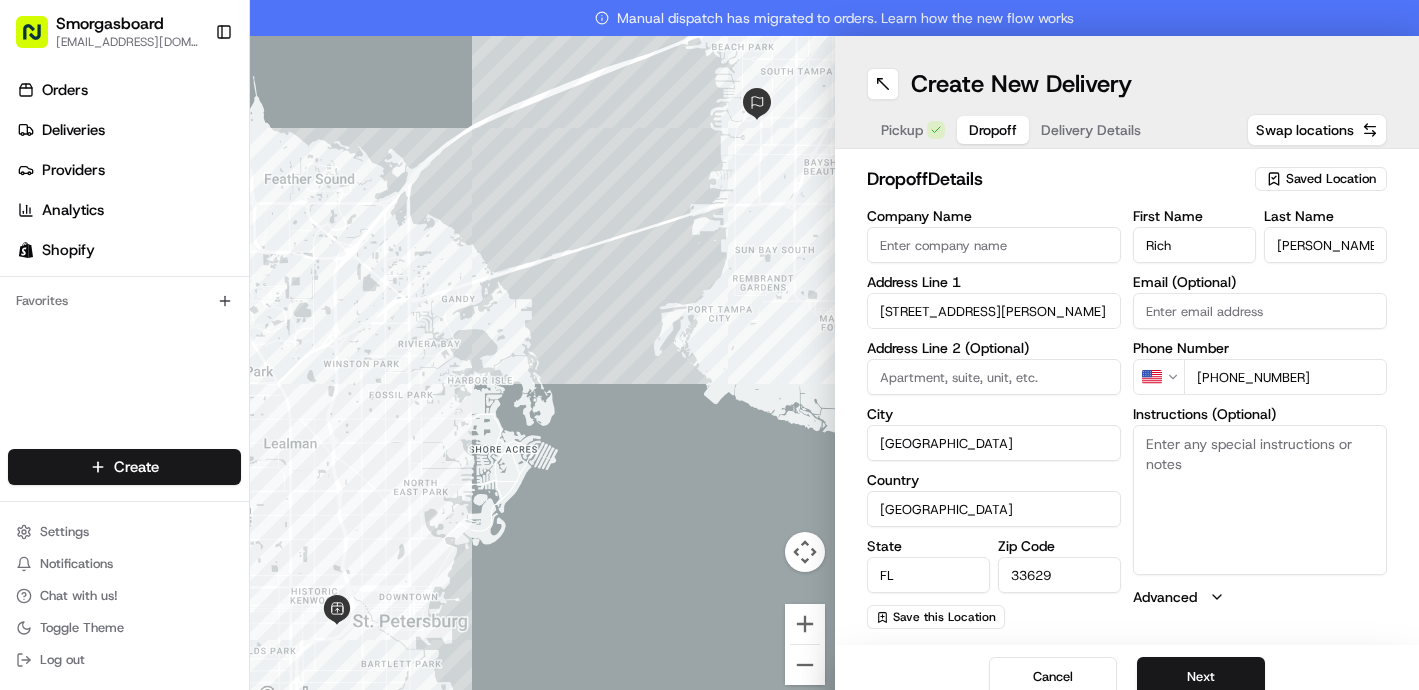 click on "Email (Optional)" at bounding box center [1260, 311] 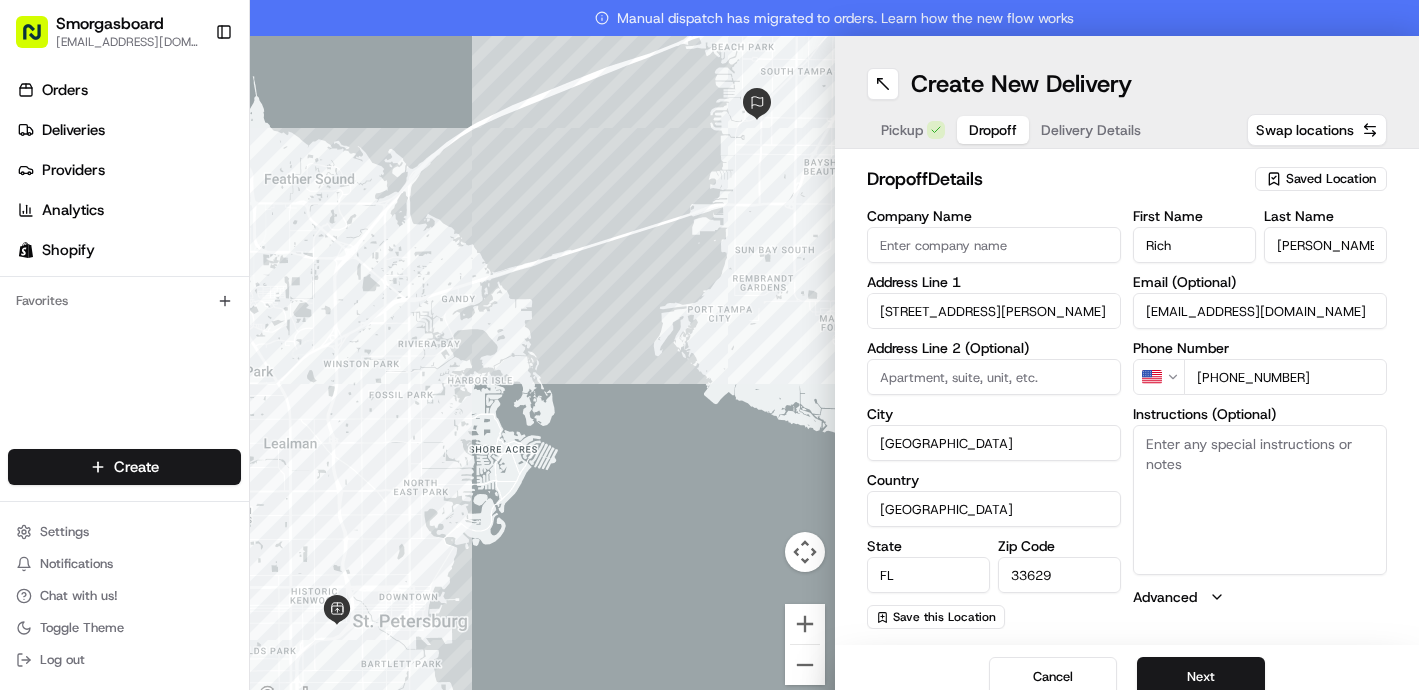 type on "mimic47@hotmail.com" 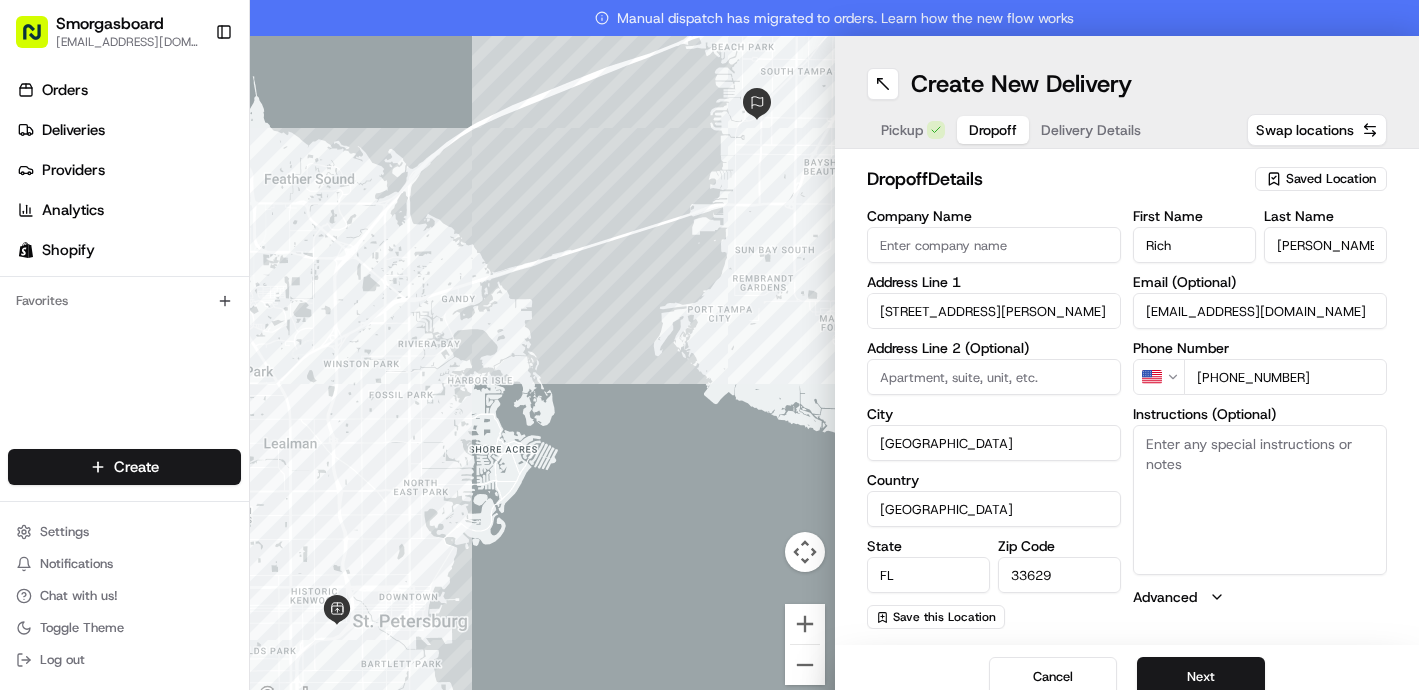 scroll, scrollTop: 19, scrollLeft: 0, axis: vertical 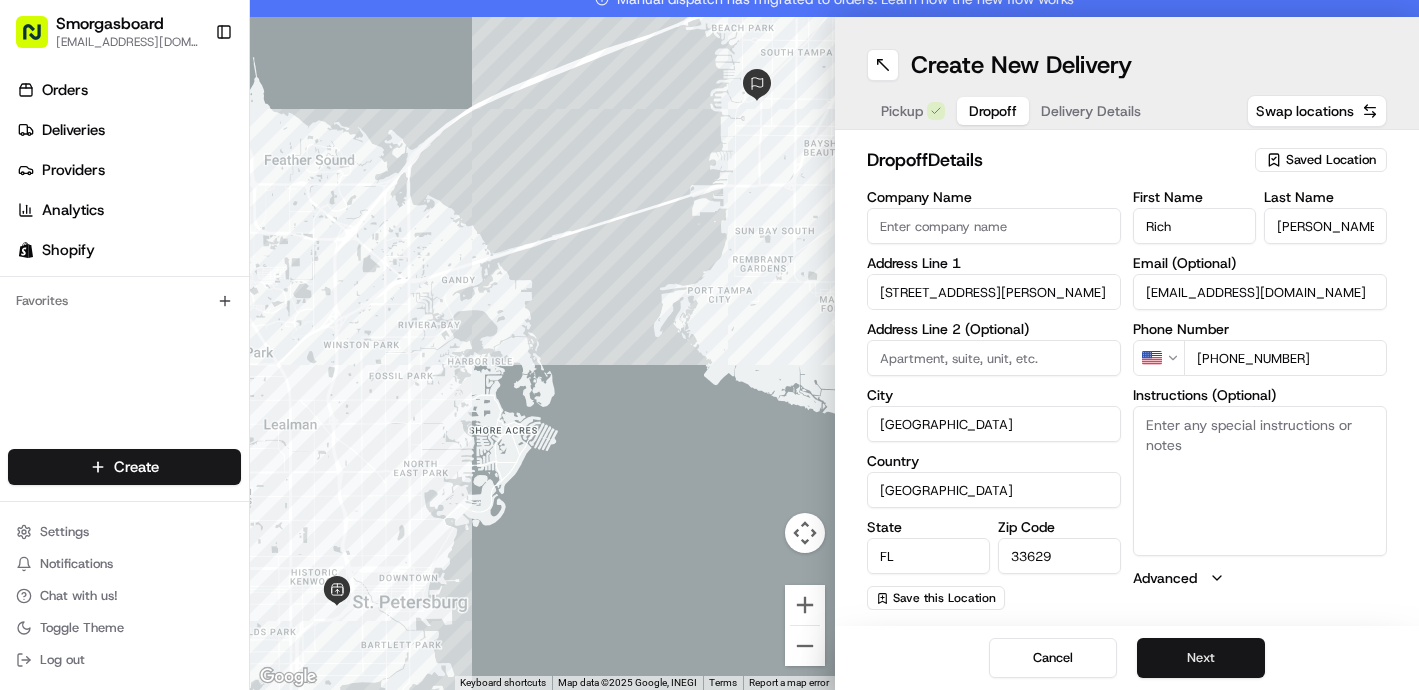 click on "Next" at bounding box center [1201, 658] 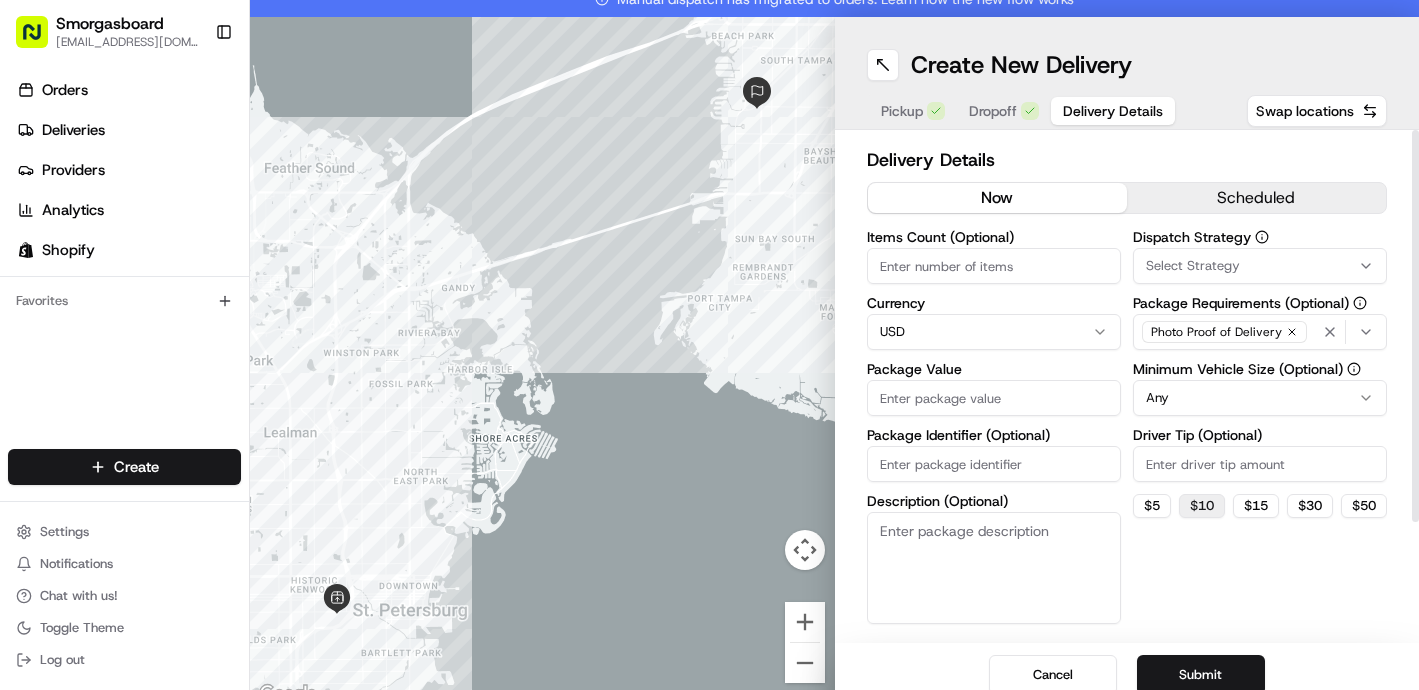 click on "$ 10" at bounding box center (1202, 506) 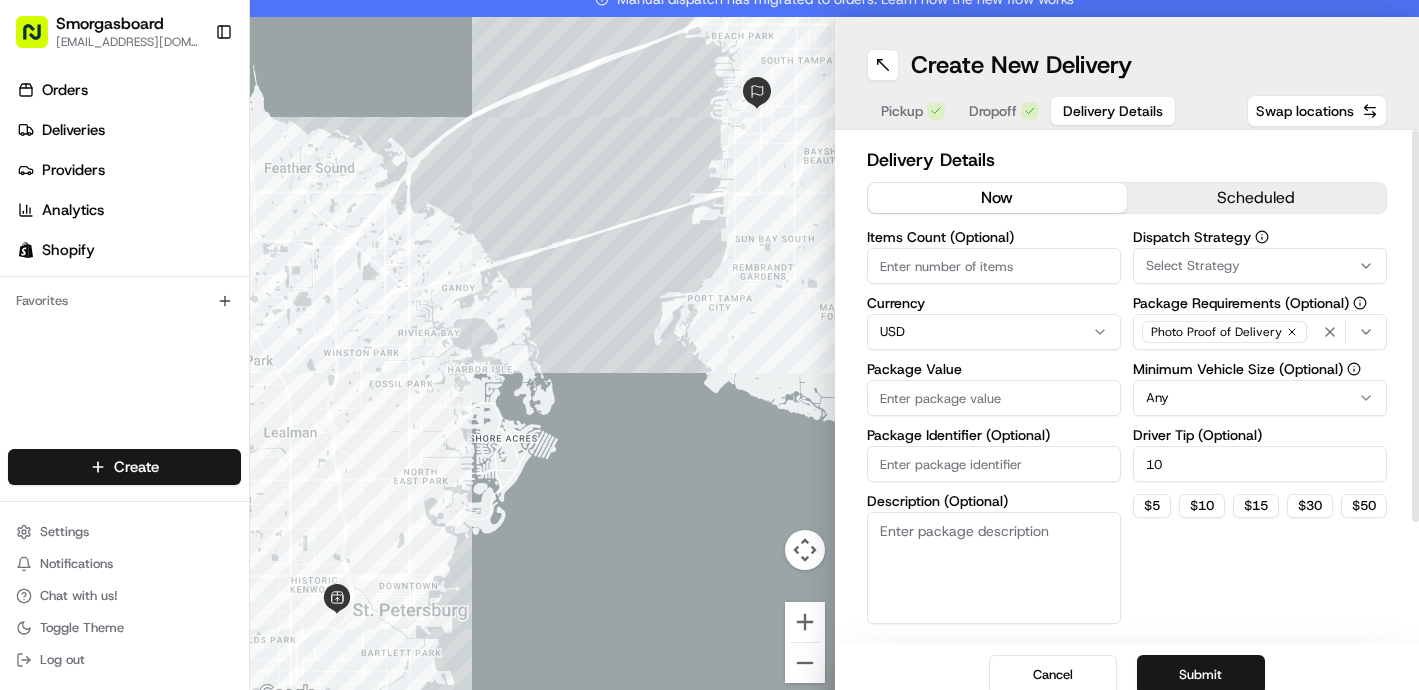 click on "Items Count (Optional)" at bounding box center (994, 266) 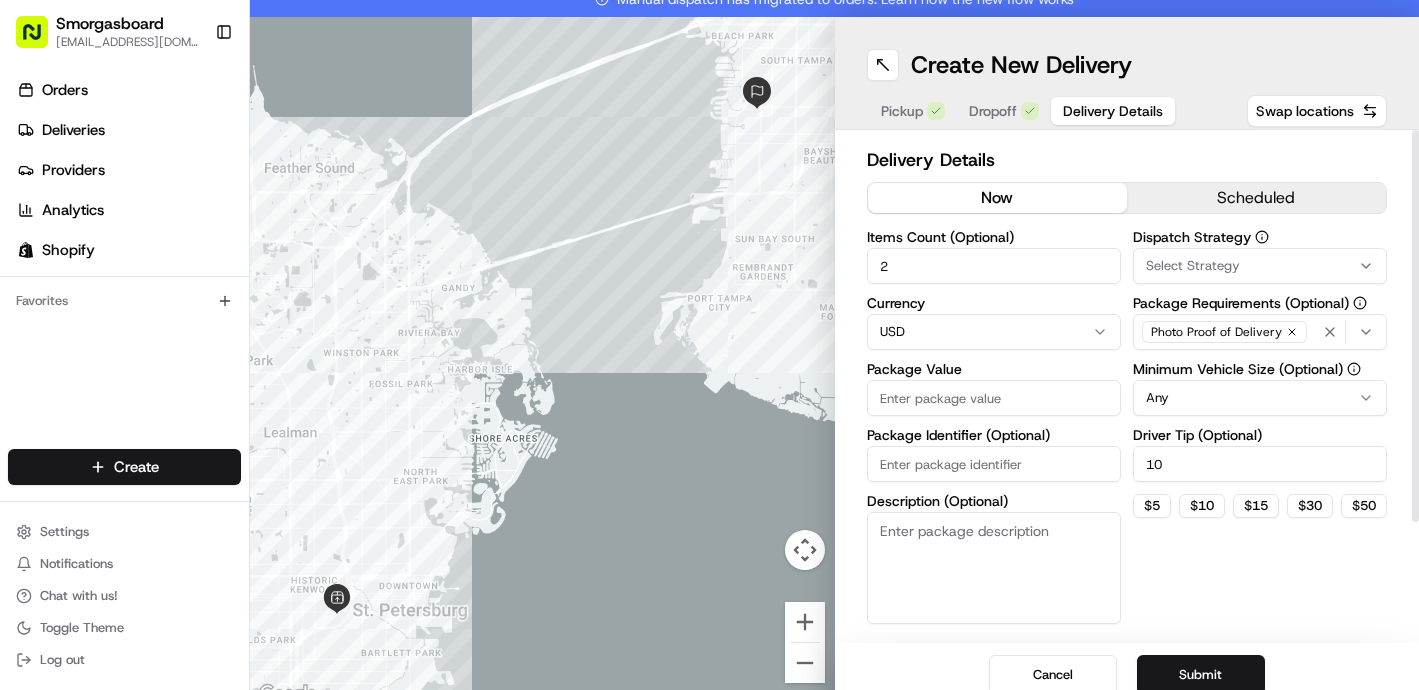 type on "2" 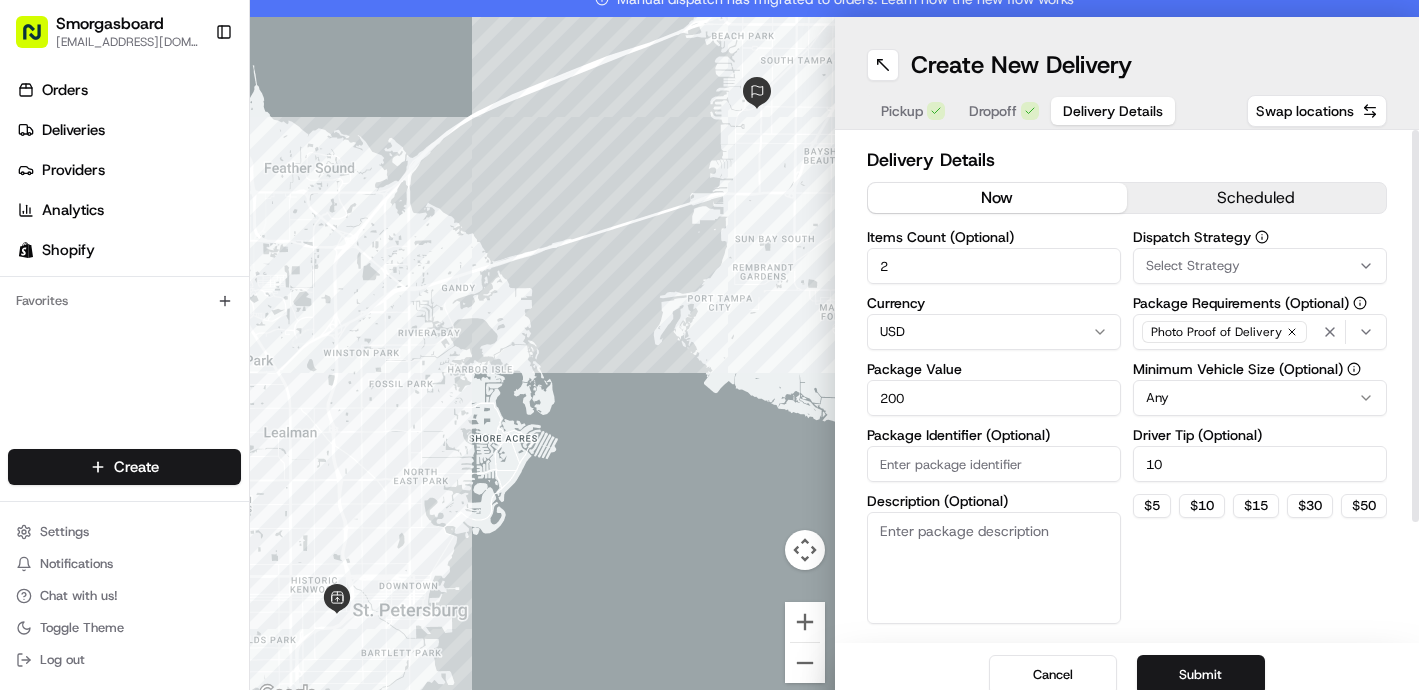 type on "200" 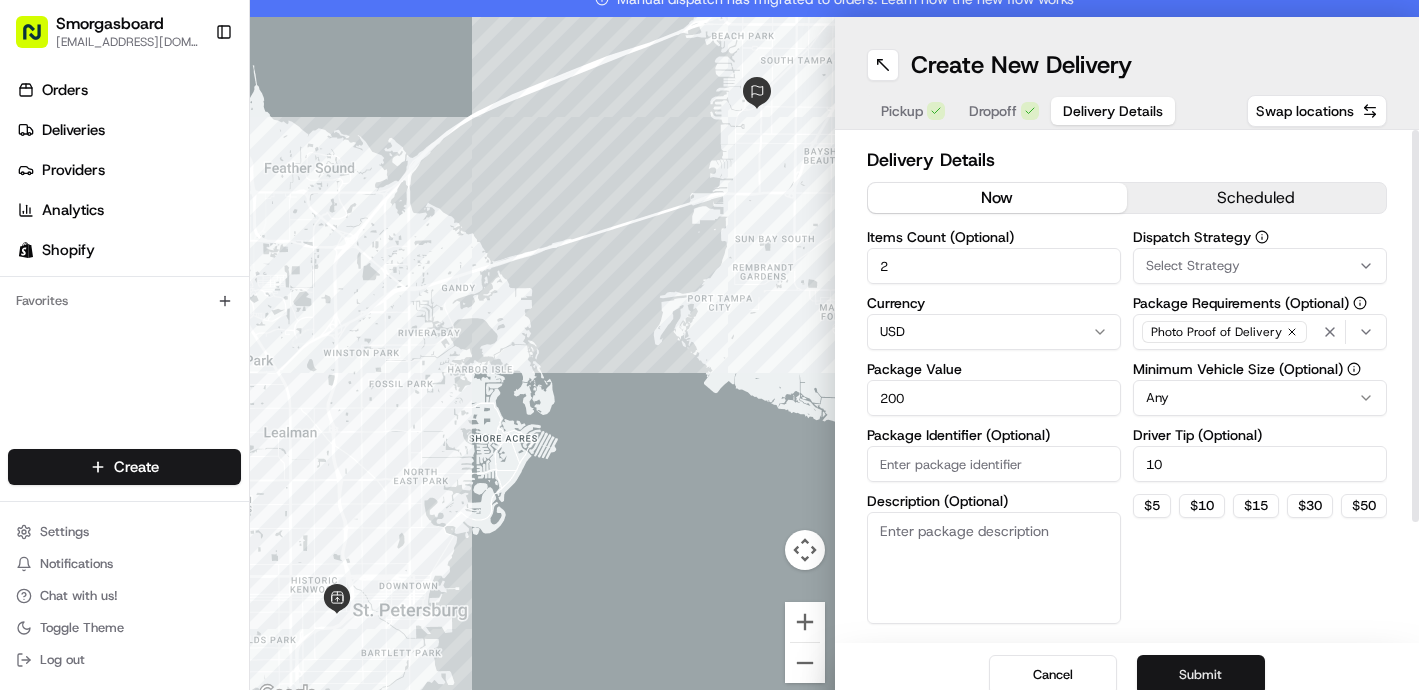 click on "Submit" at bounding box center [1201, 675] 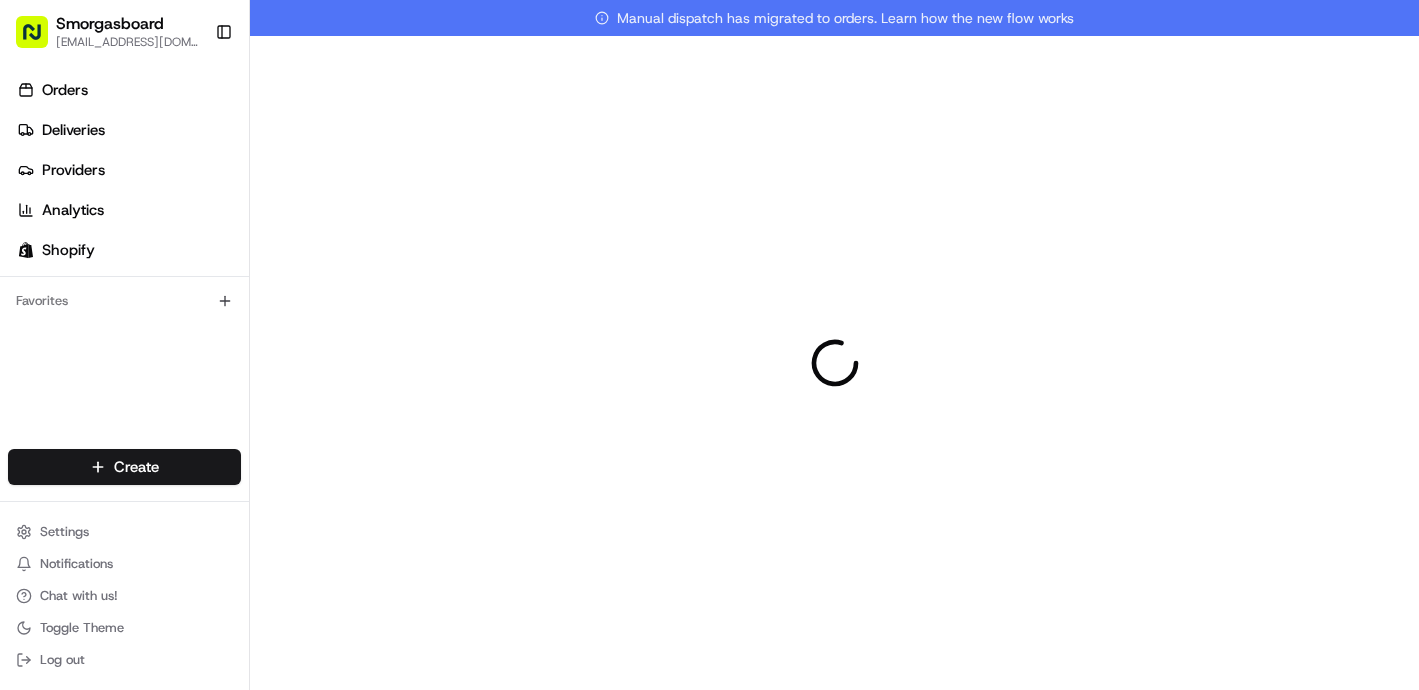 scroll, scrollTop: 0, scrollLeft: 0, axis: both 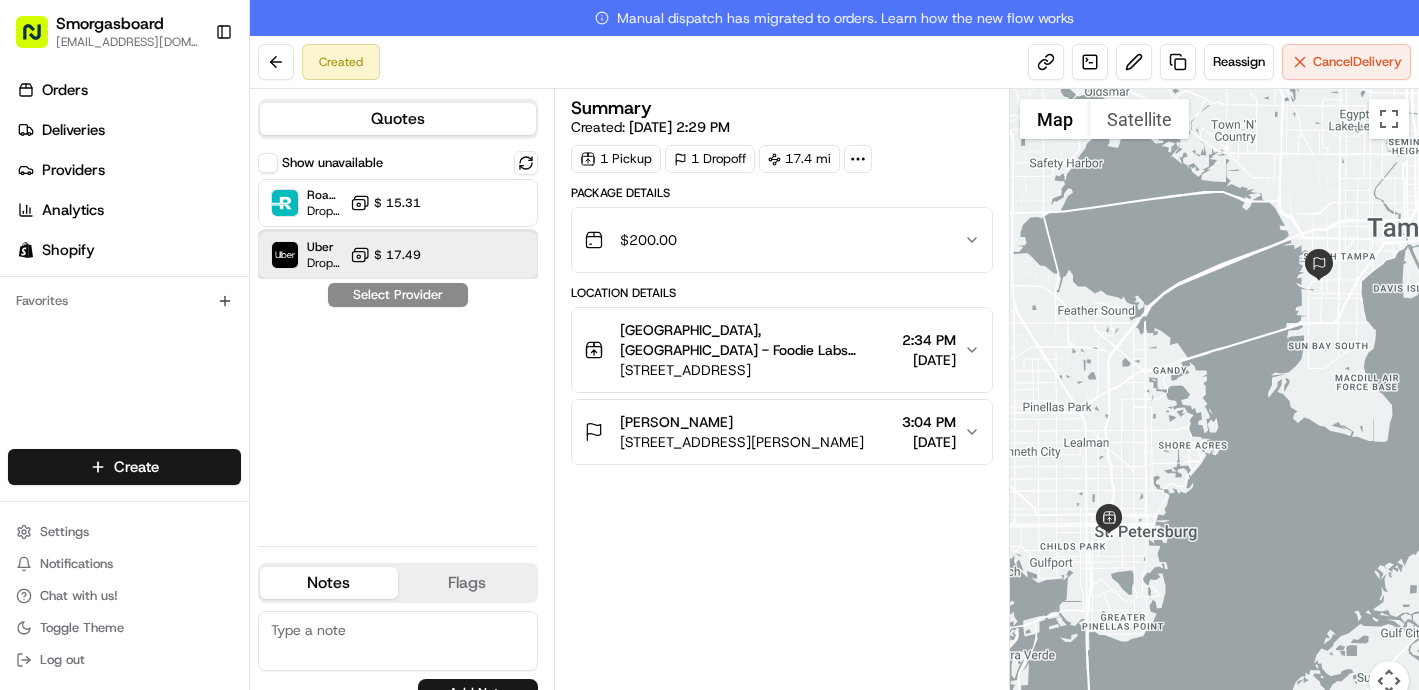 click on "Uber Dropoff ETA   1 hour $   17.49" at bounding box center (398, 255) 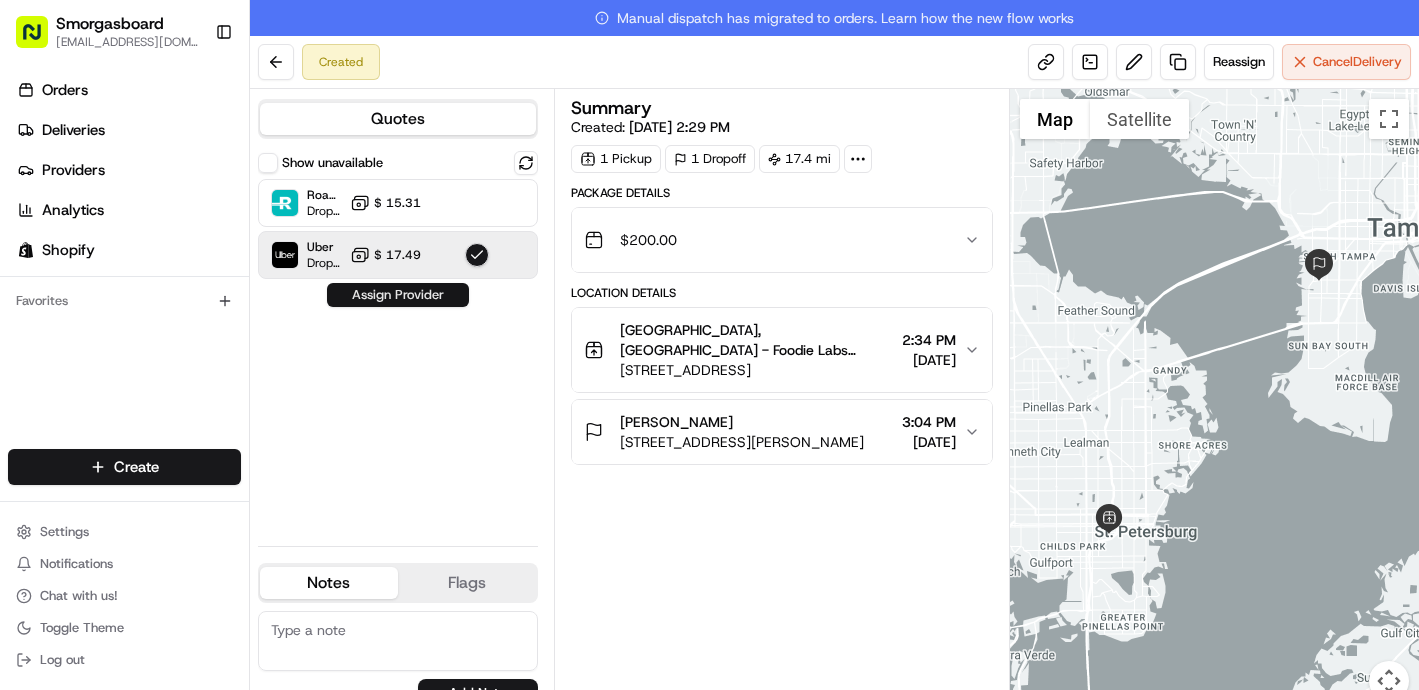 click on "Assign Provider" at bounding box center [398, 295] 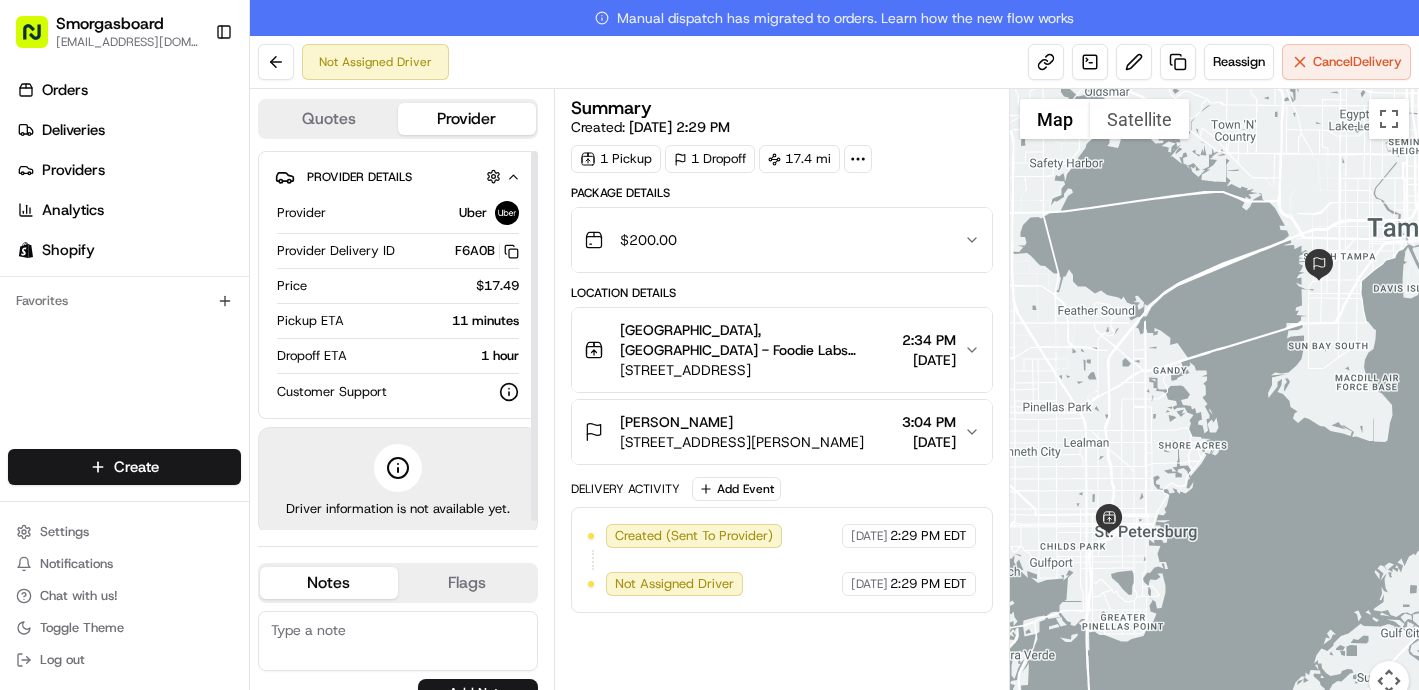 scroll, scrollTop: 0, scrollLeft: 0, axis: both 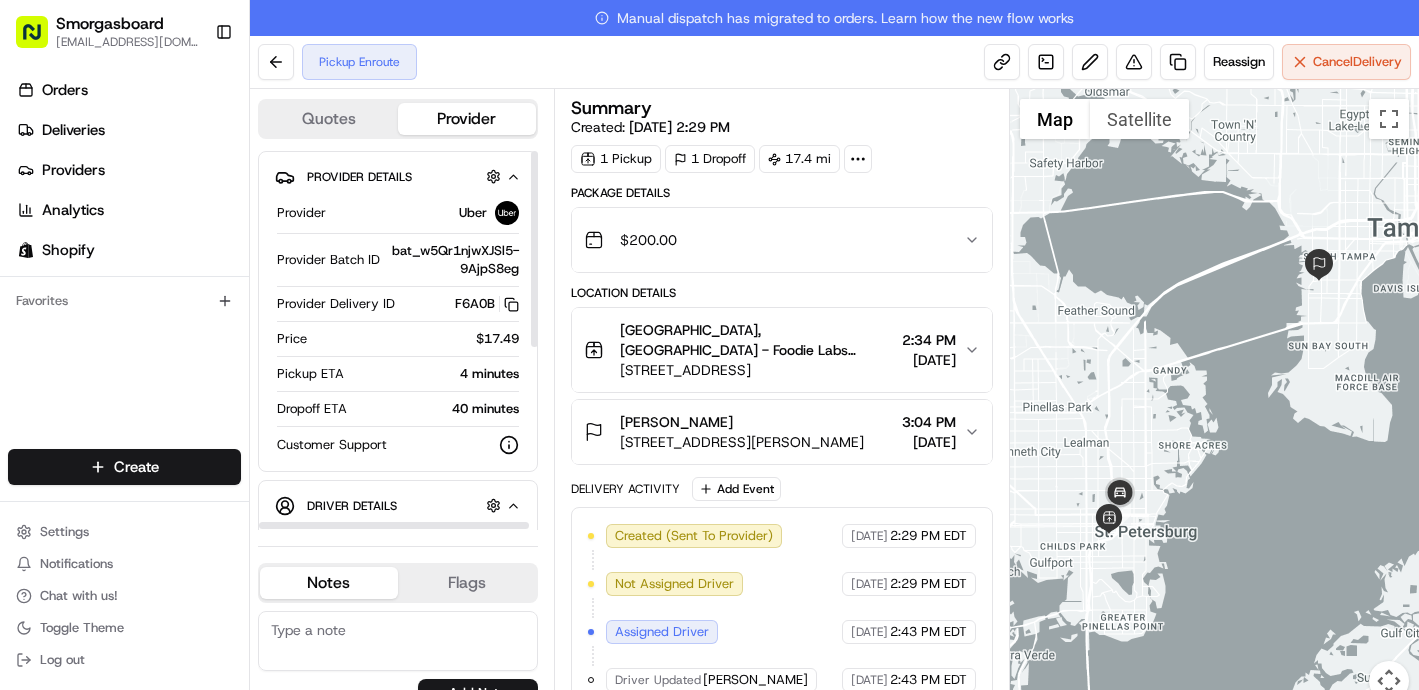 drag, startPoint x: 353, startPoint y: 408, endPoint x: 433, endPoint y: 408, distance: 80 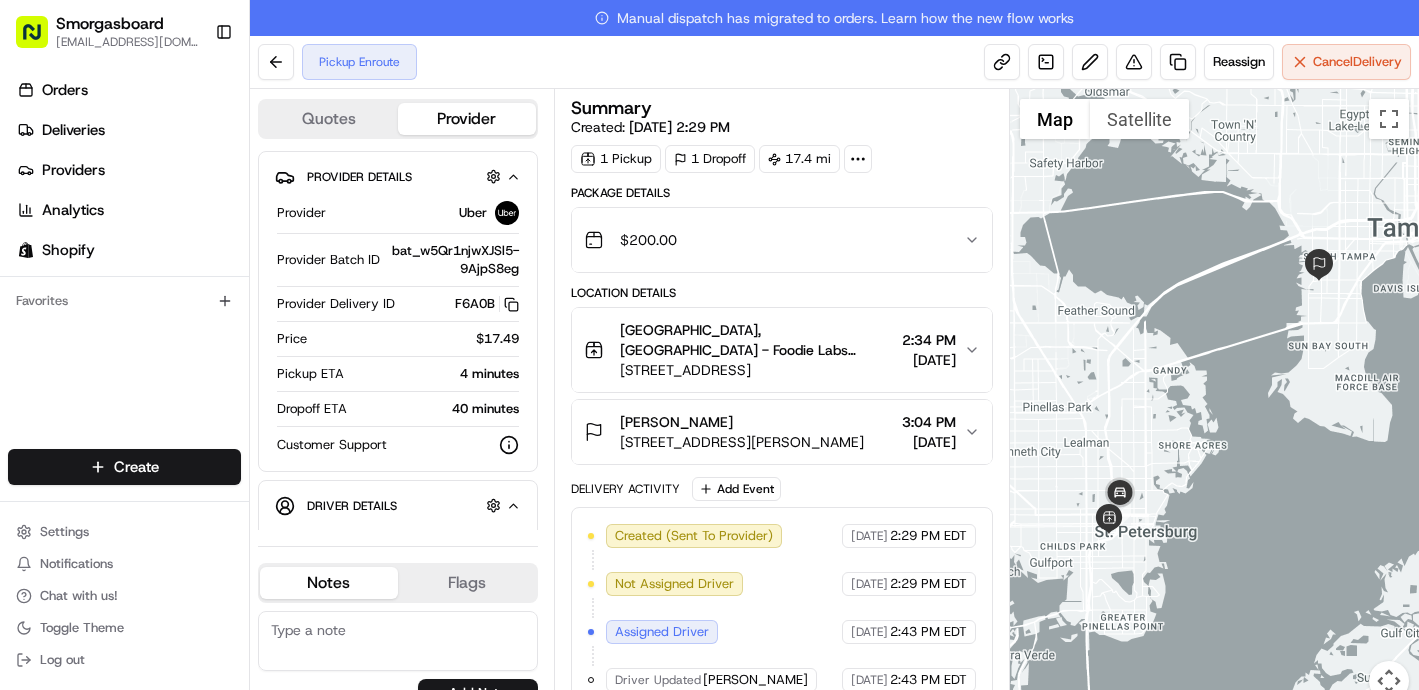 scroll, scrollTop: 0, scrollLeft: 0, axis: both 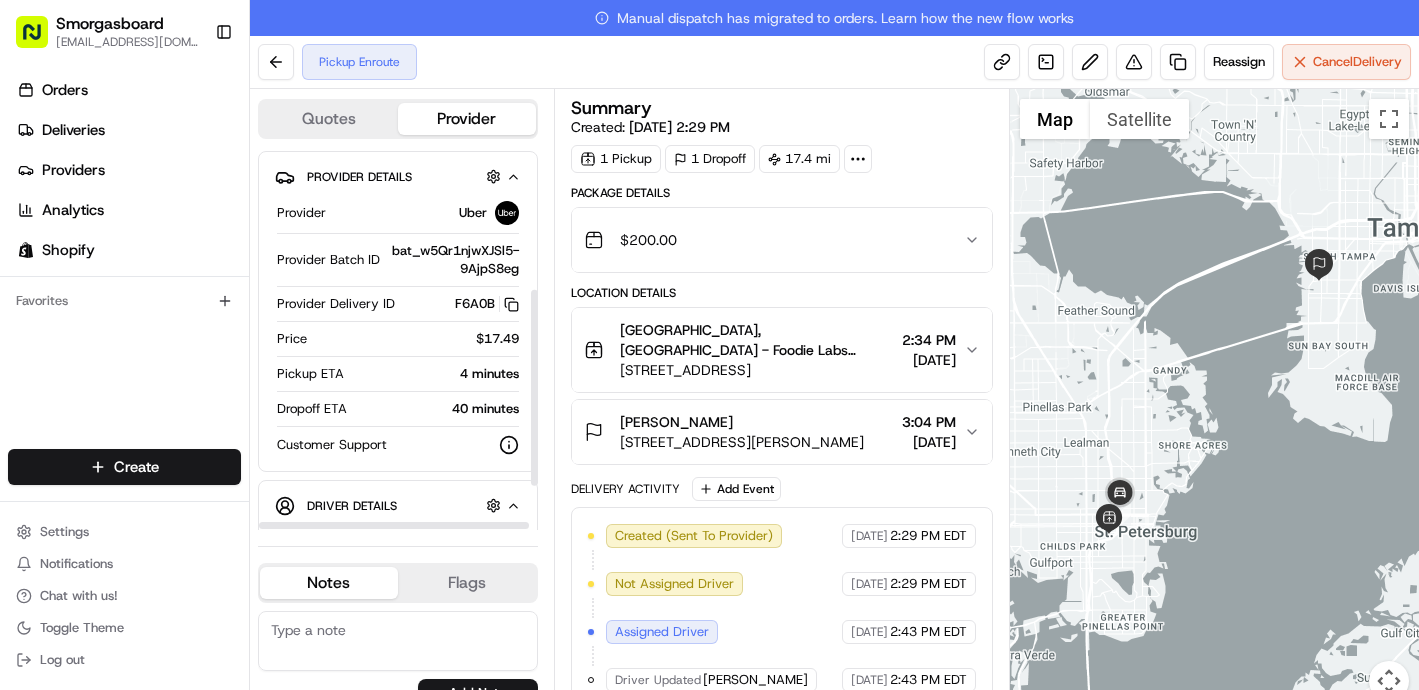 drag, startPoint x: 534, startPoint y: 323, endPoint x: 527, endPoint y: 243, distance: 80.305664 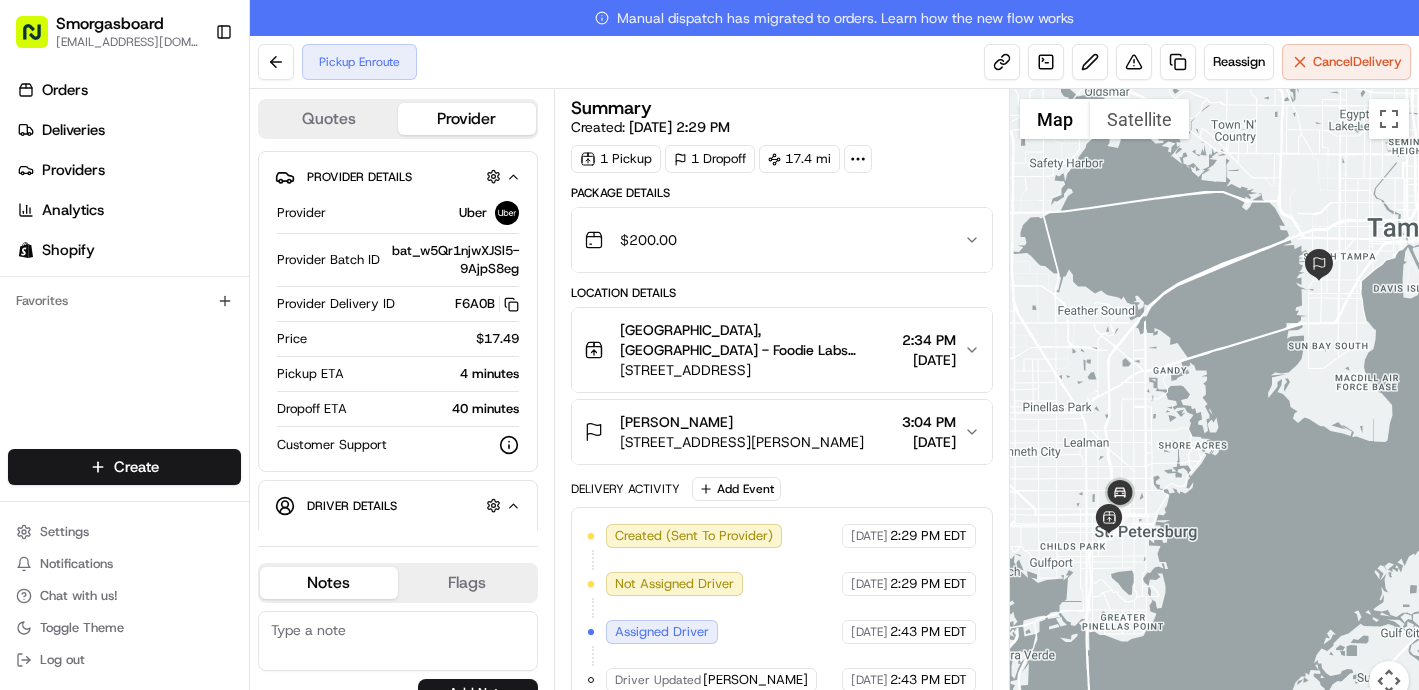 click at bounding box center (1389, 681) 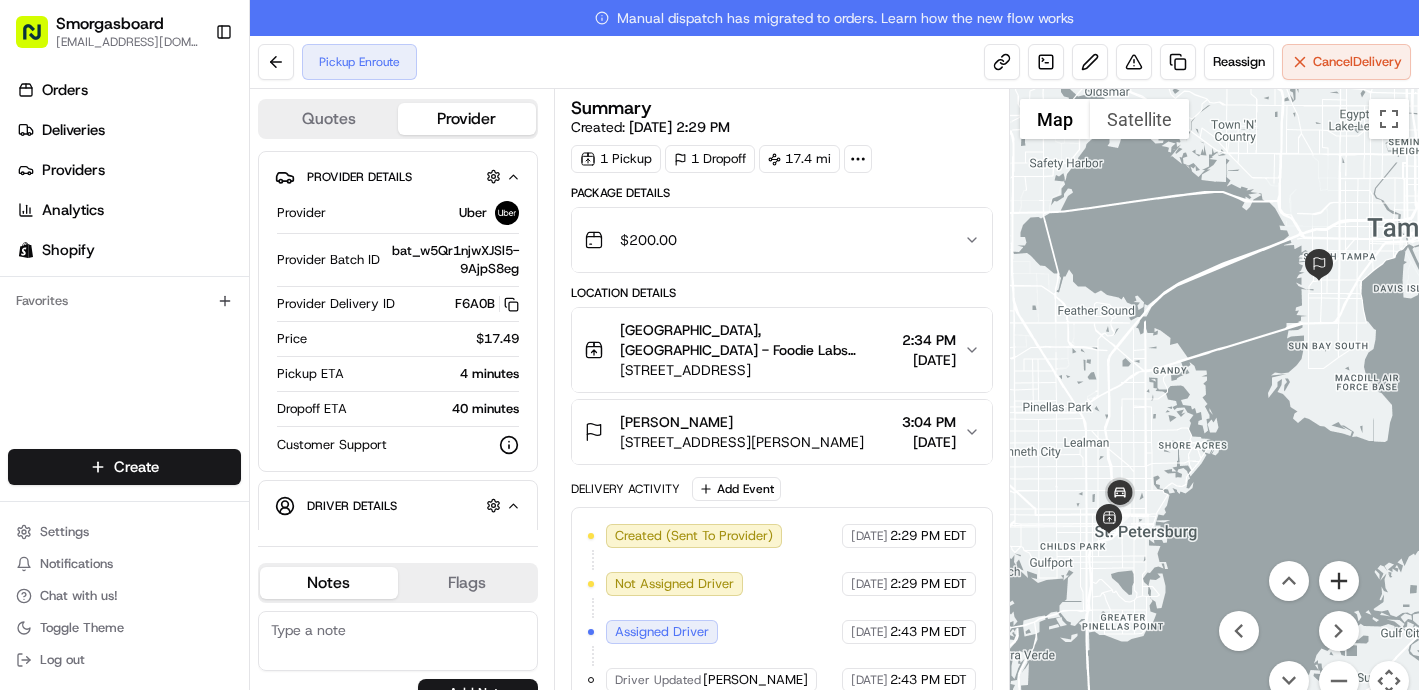 click at bounding box center [1339, 581] 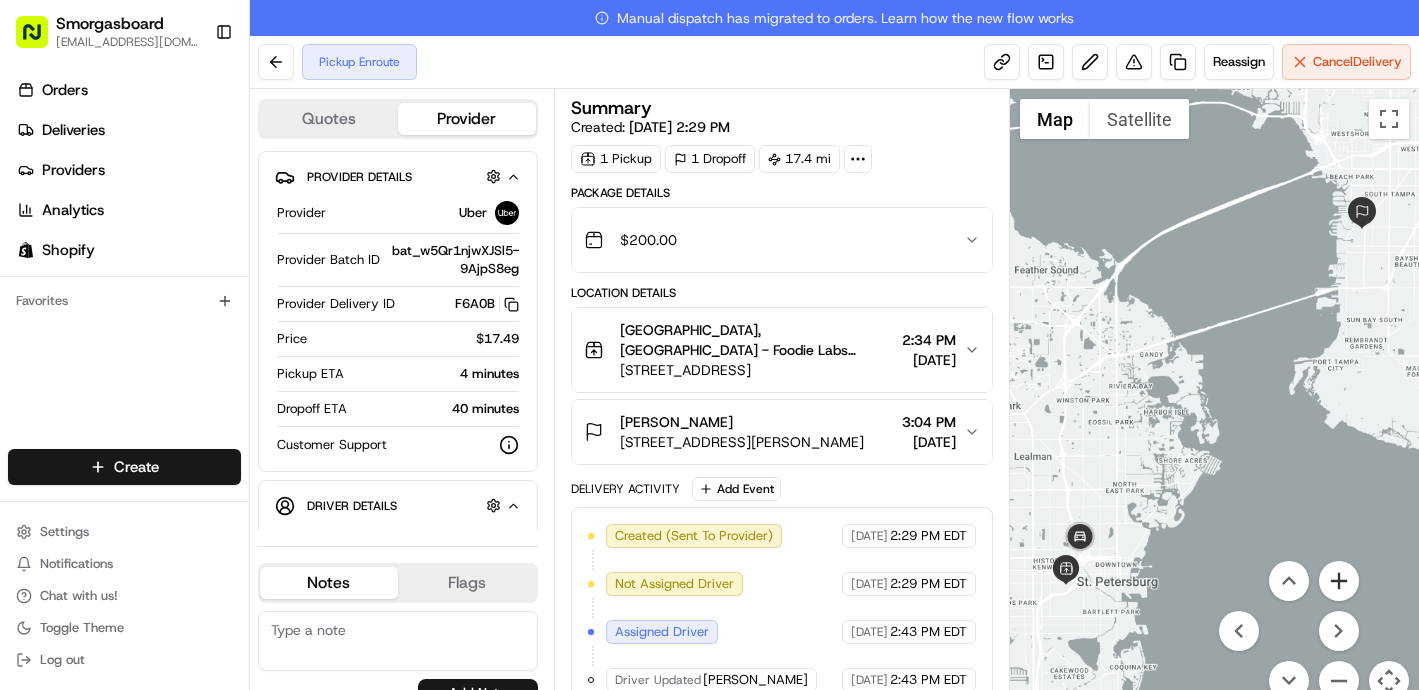 click at bounding box center (1339, 581) 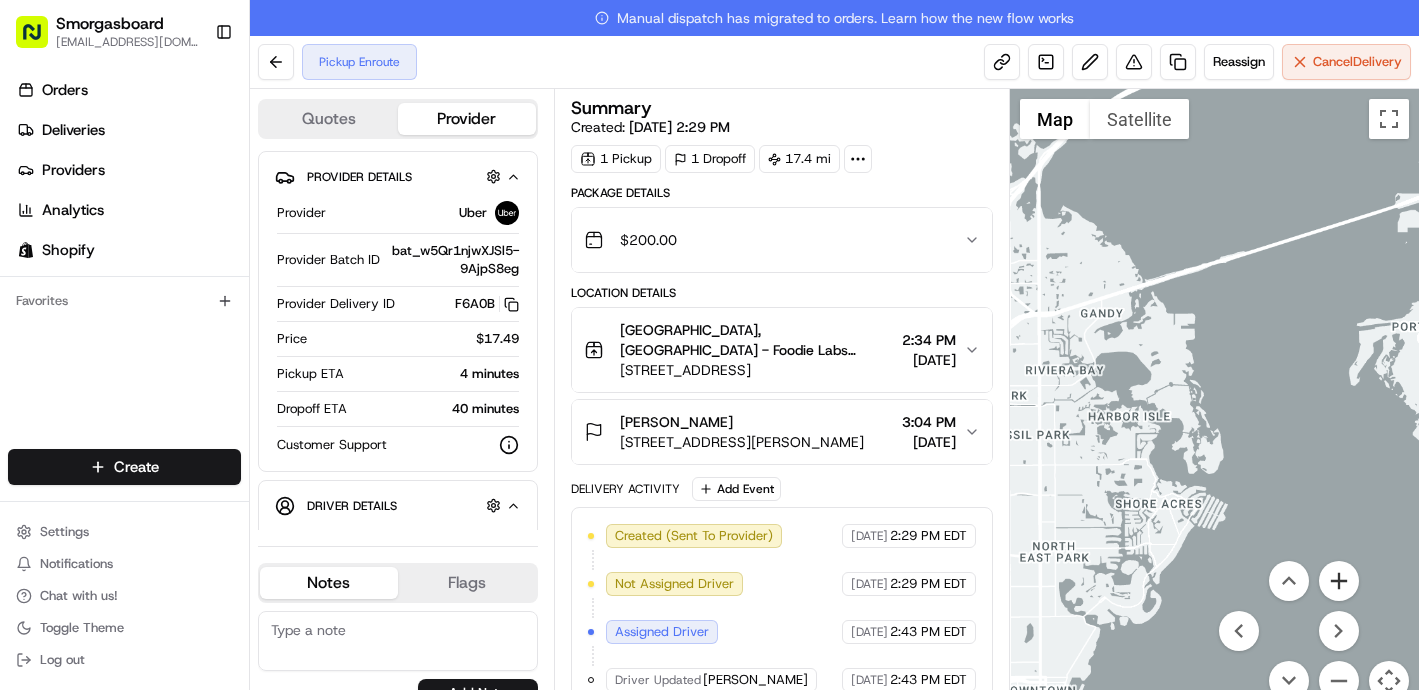 click at bounding box center [1339, 581] 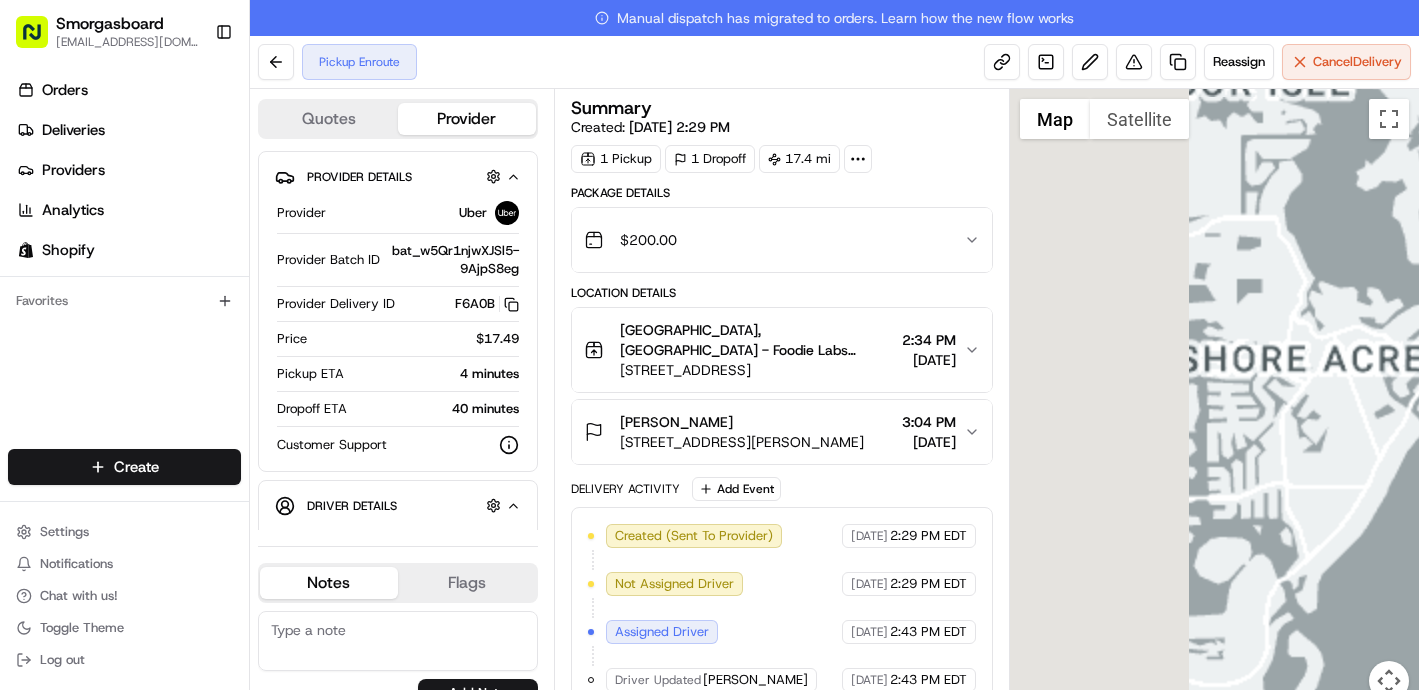 drag, startPoint x: 1151, startPoint y: 560, endPoint x: 1423, endPoint y: 187, distance: 461.64163 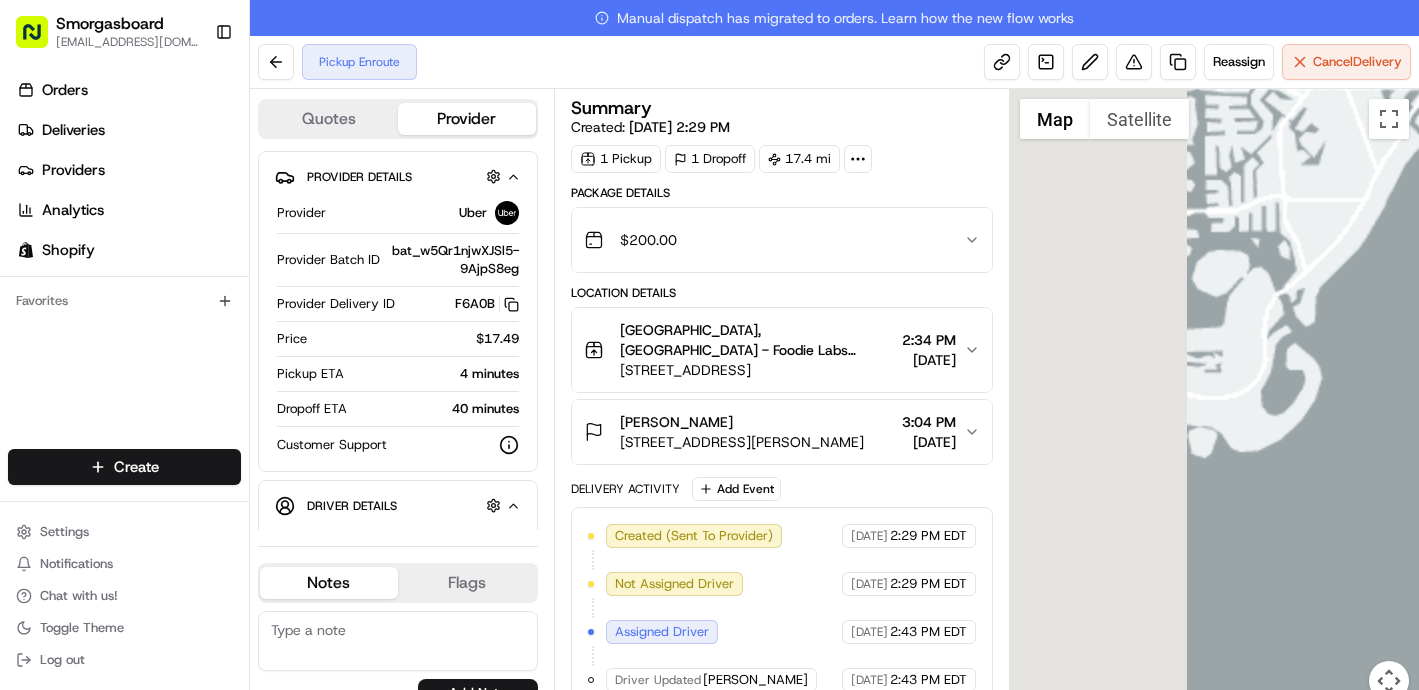 drag, startPoint x: 1239, startPoint y: 485, endPoint x: 1244, endPoint y: 194, distance: 291.04294 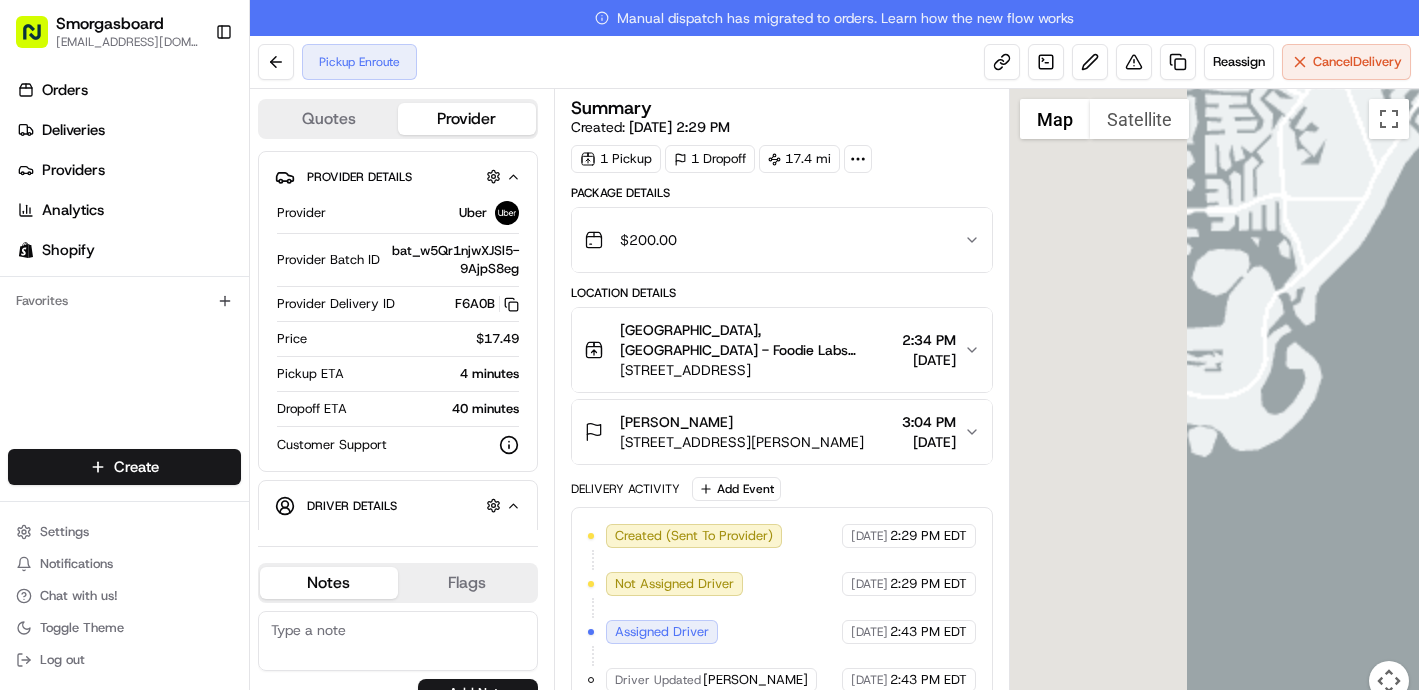 click at bounding box center (1389, 681) 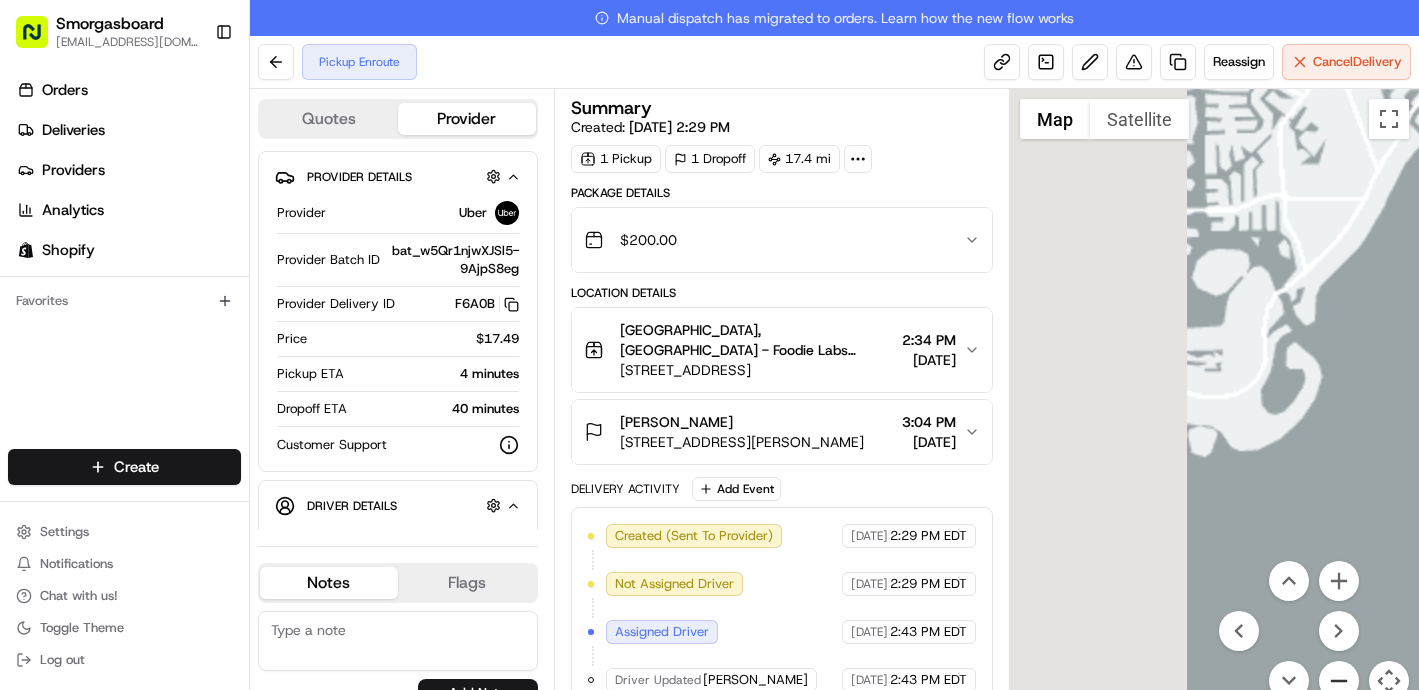 click at bounding box center [1339, 681] 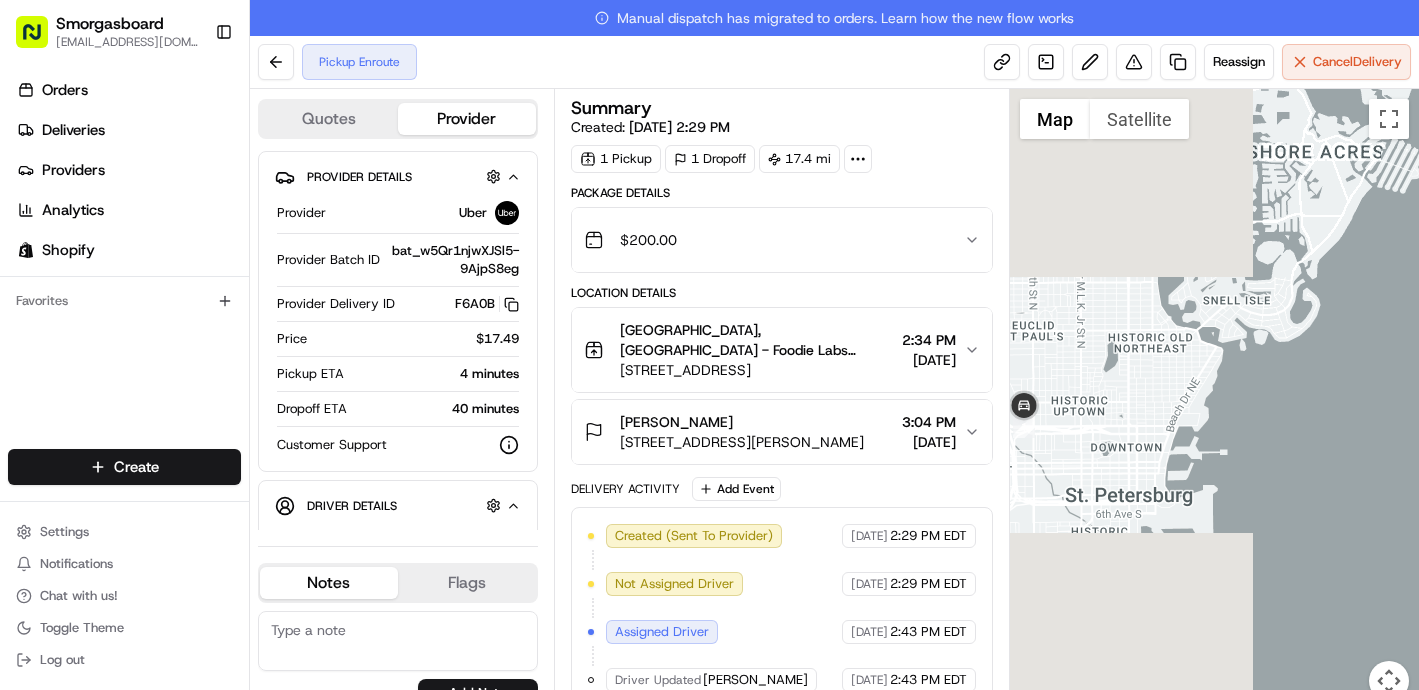drag, startPoint x: 1307, startPoint y: 488, endPoint x: 1371, endPoint y: 374, distance: 130.73637 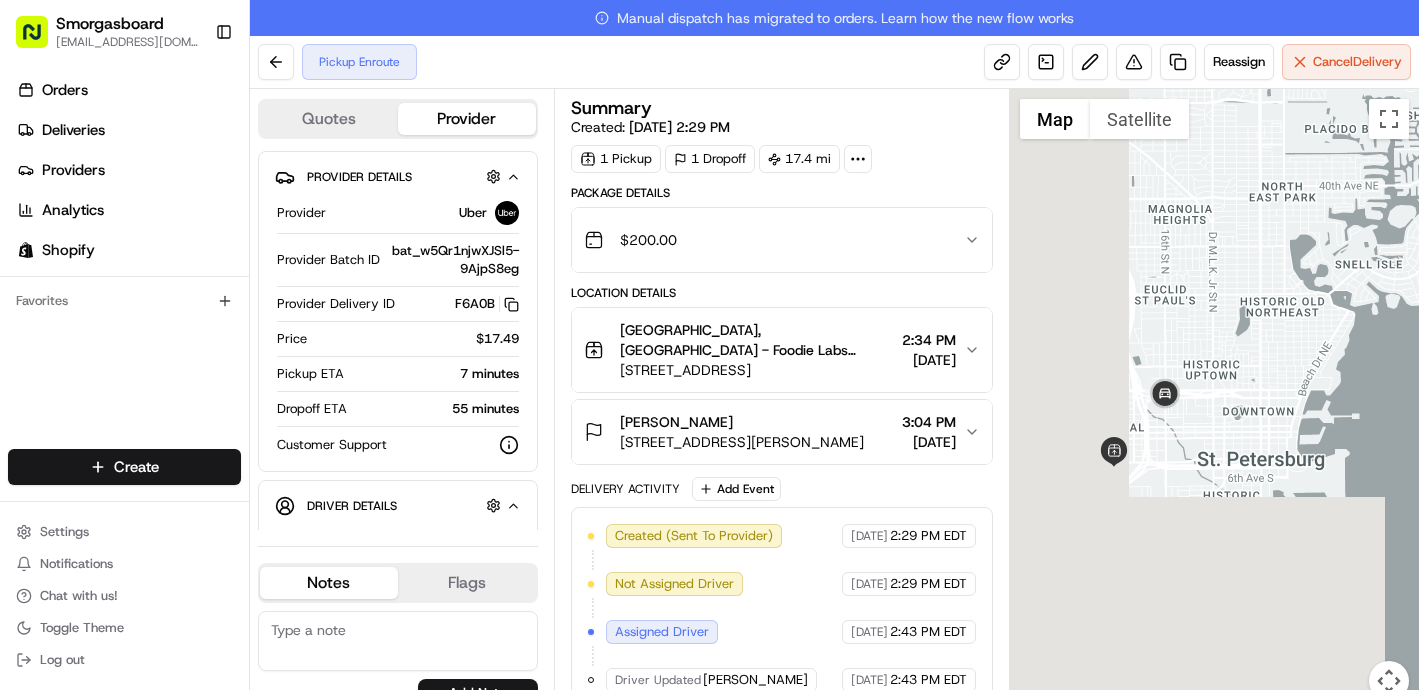 drag, startPoint x: 1231, startPoint y: 425, endPoint x: 1342, endPoint y: 404, distance: 112.969025 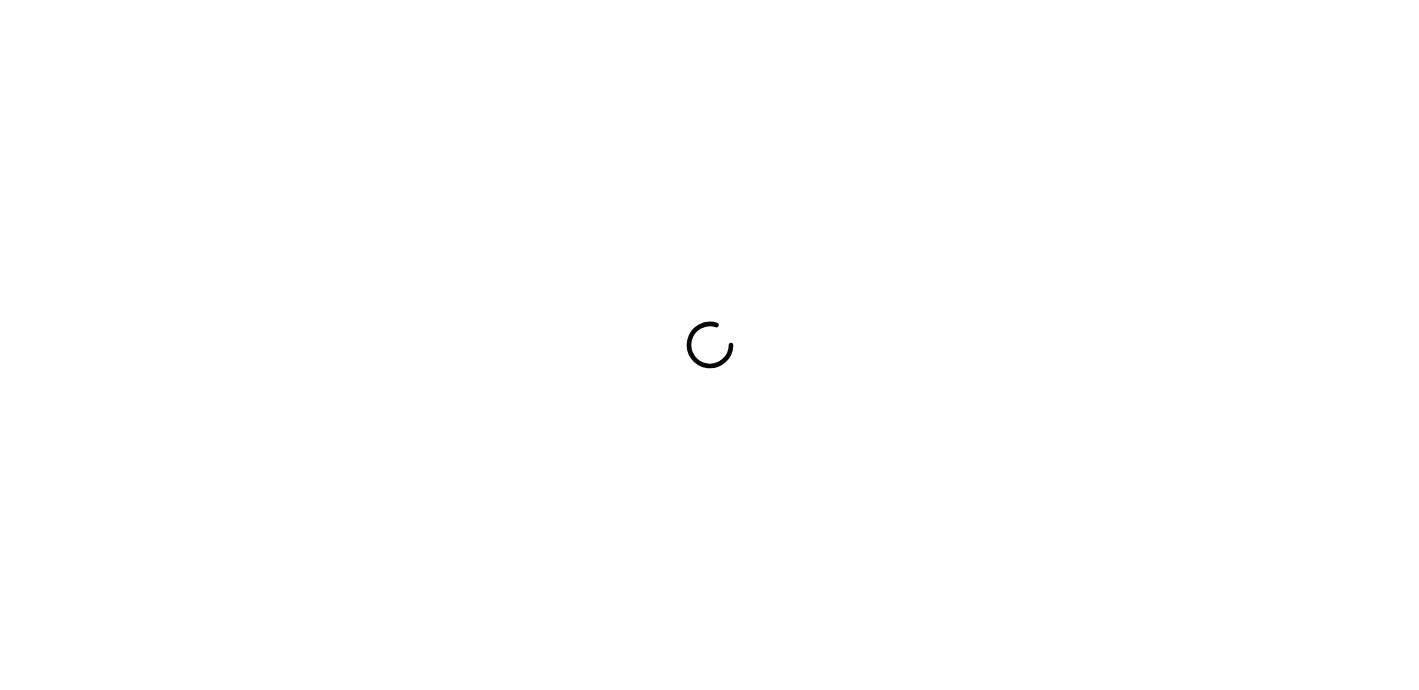 scroll, scrollTop: 0, scrollLeft: 0, axis: both 